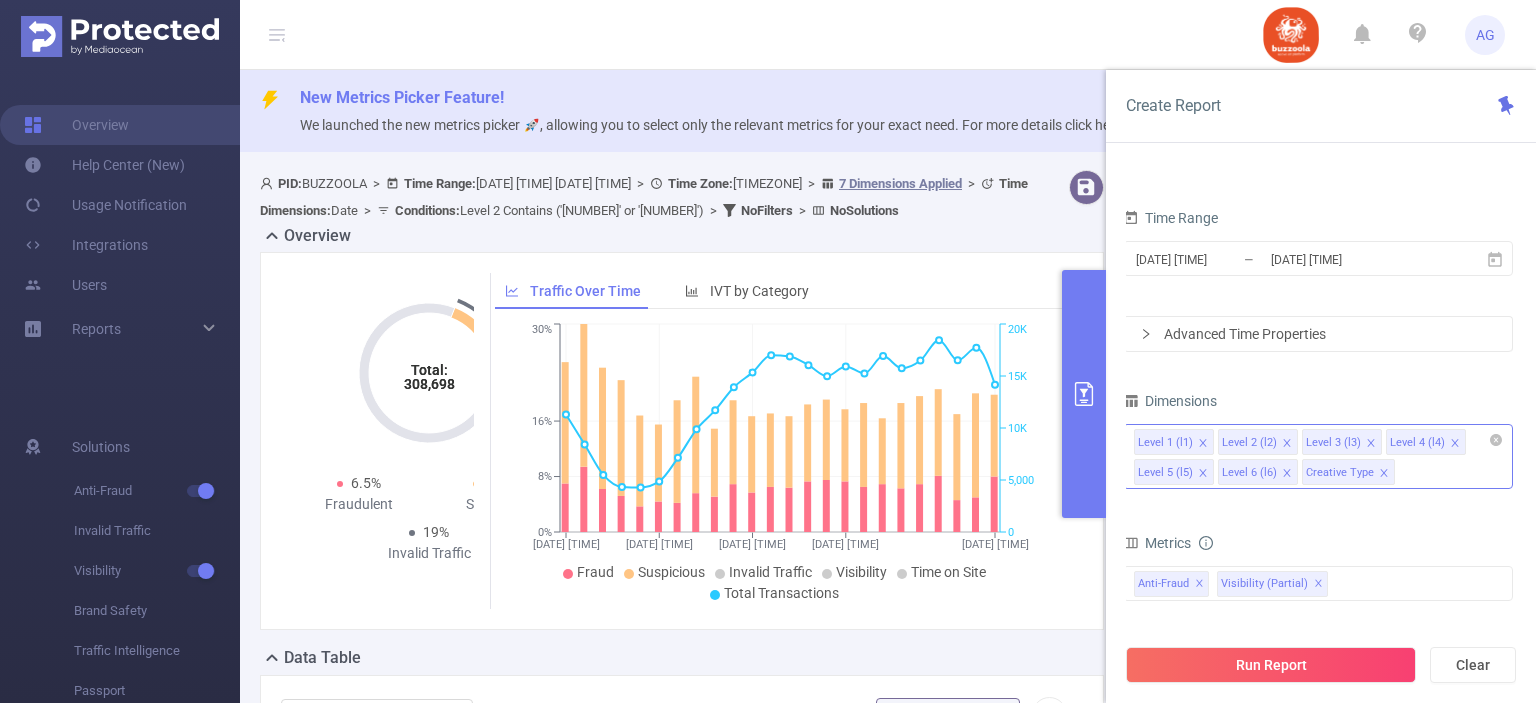 scroll, scrollTop: 0, scrollLeft: 0, axis: both 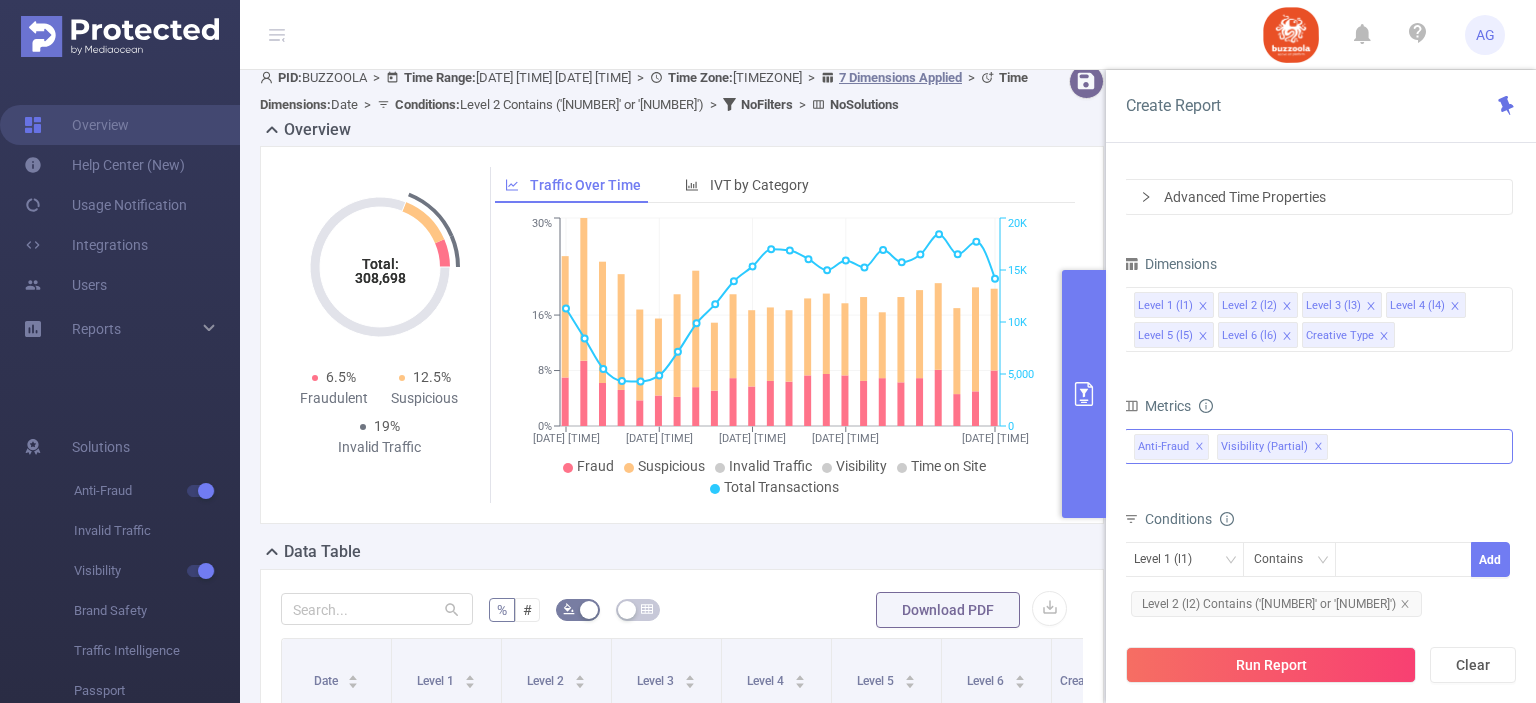 click on "Anti-Fraud    ✕ Anti-Fraud Fraudulent Suspicious Invalid Traffic Invalid Traffic Visibility Visibility Time On Site MRC Visibility (partial)    ✕" at bounding box center (1318, 446) 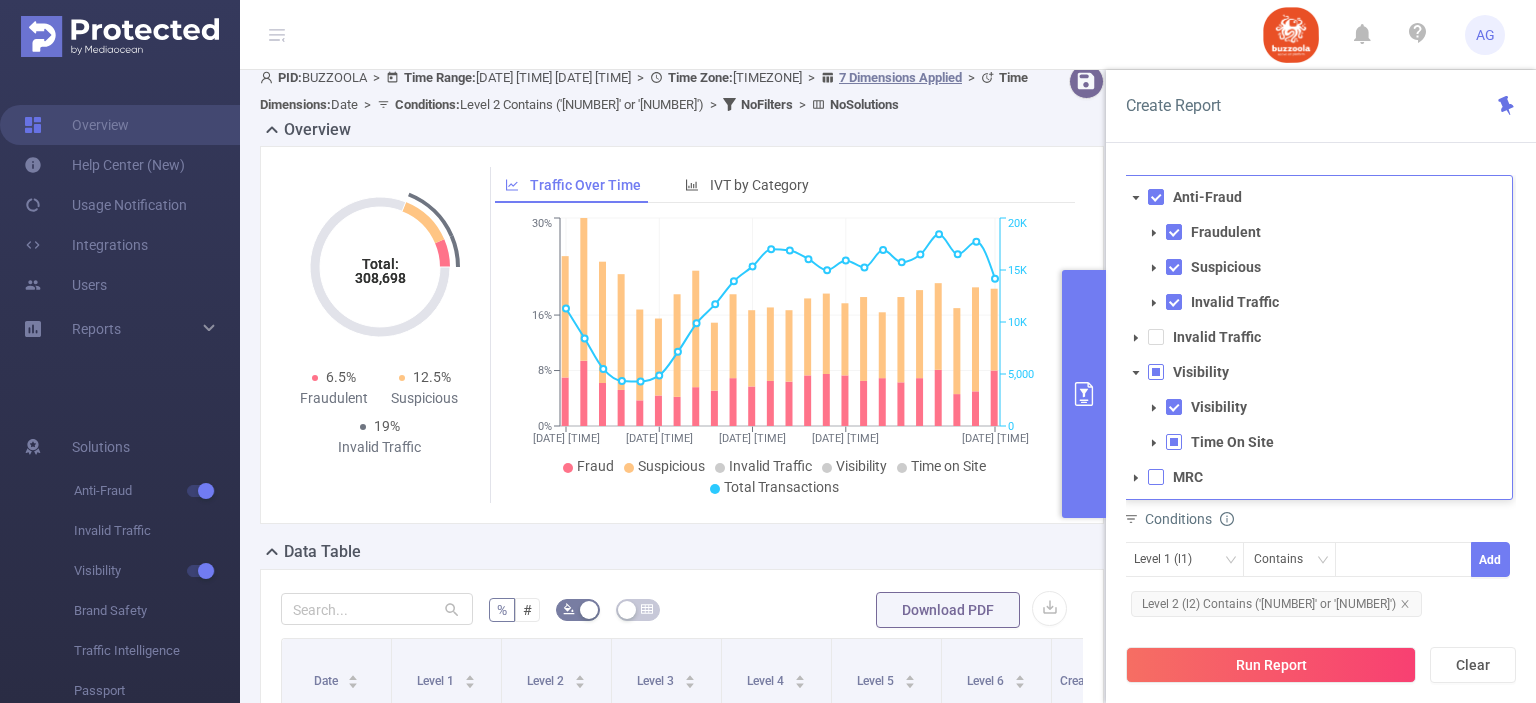 click at bounding box center (1156, 477) 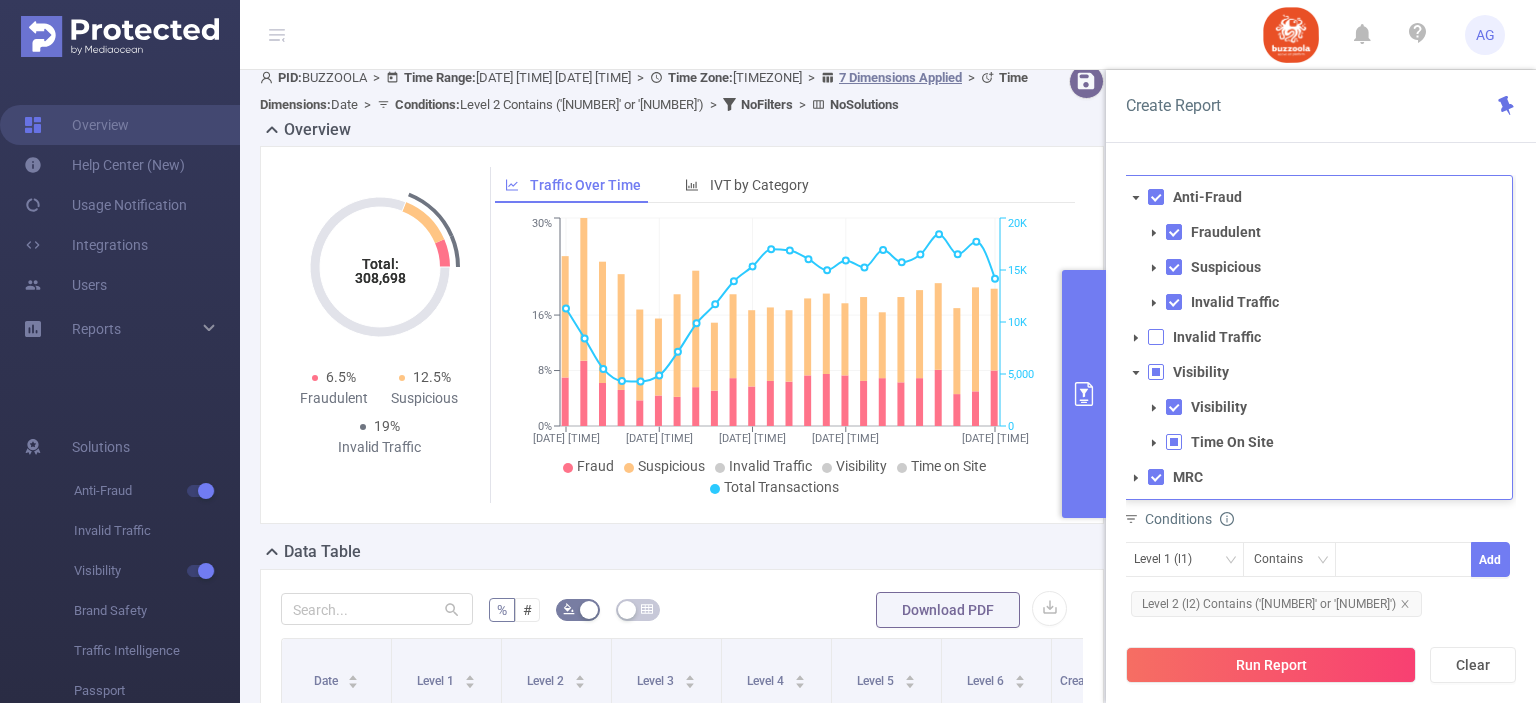 click at bounding box center (1156, 337) 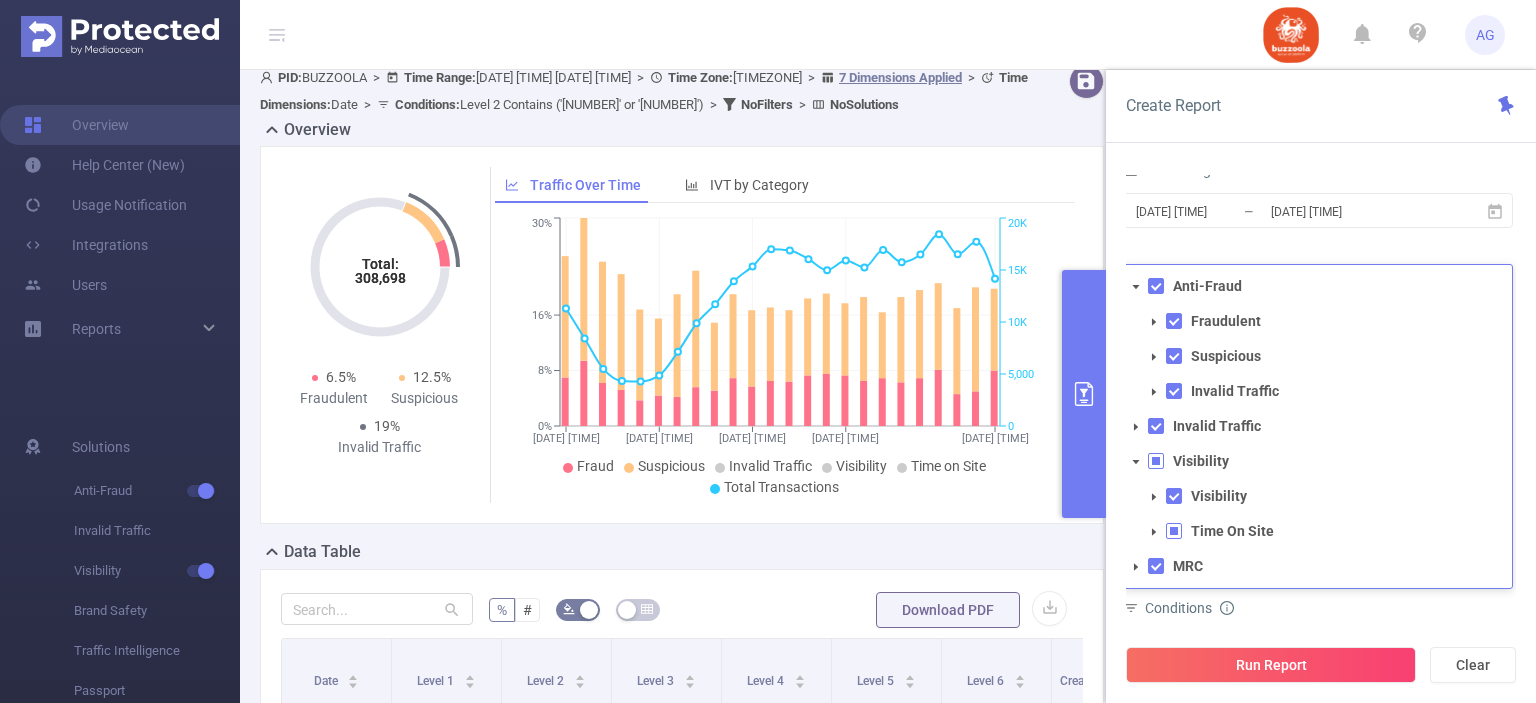 click at bounding box center (1156, 461) 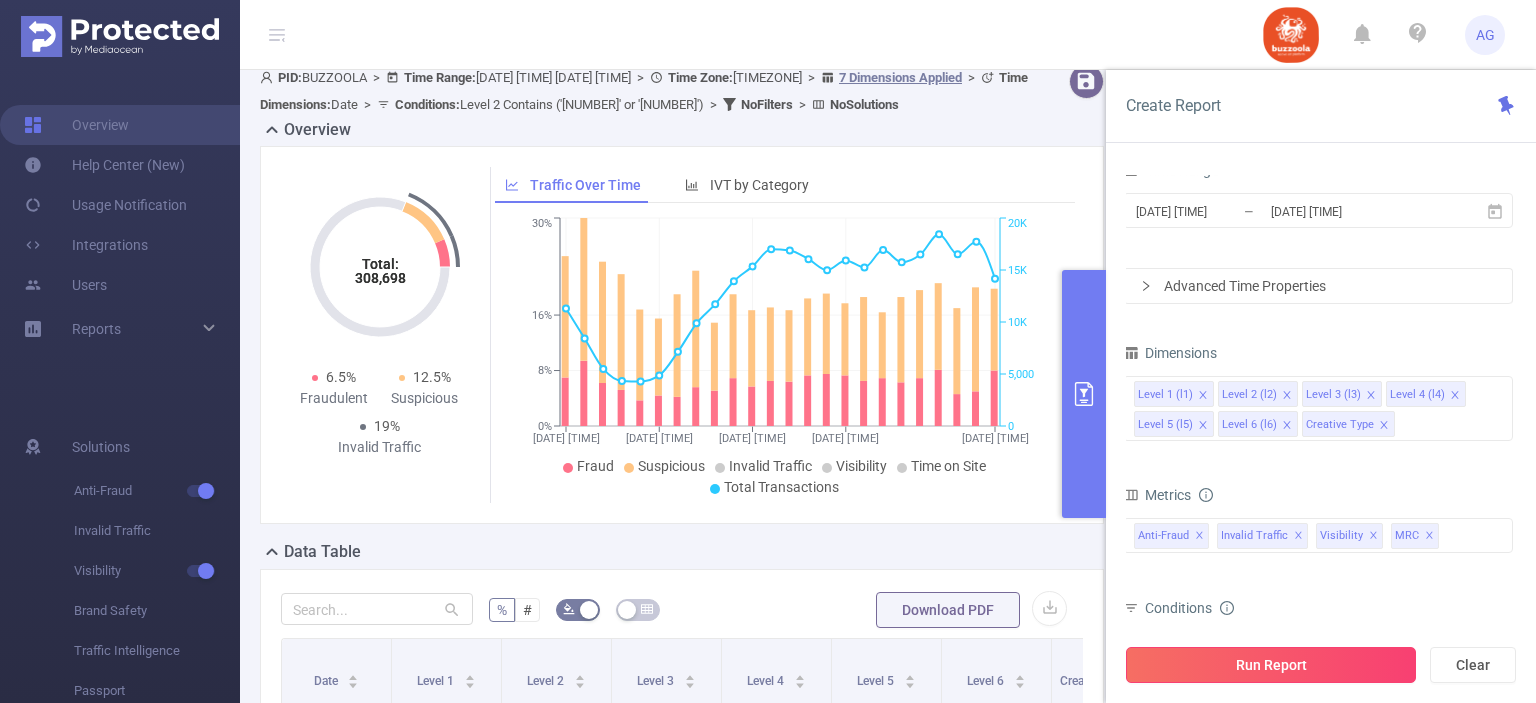 click on "Run Report" at bounding box center [1271, 665] 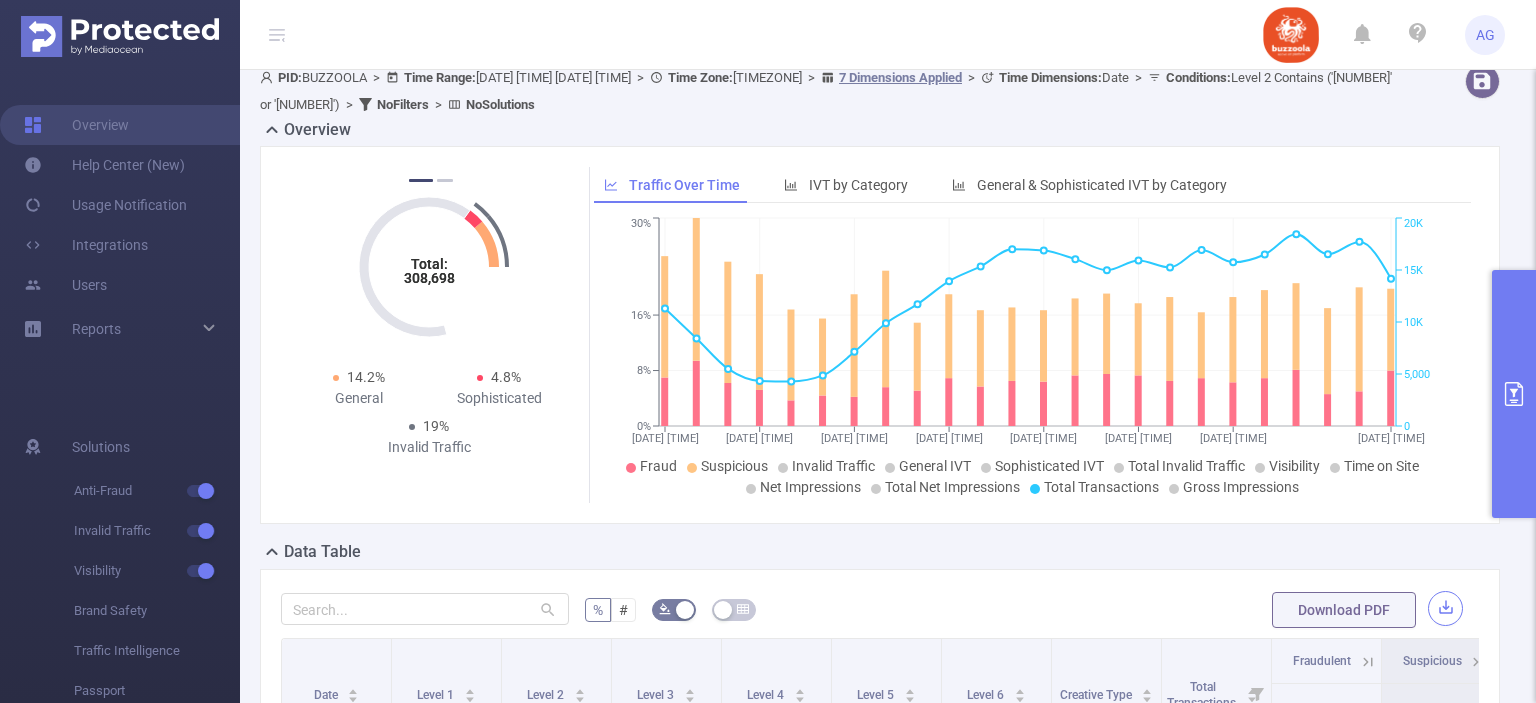 click at bounding box center (1445, 608) 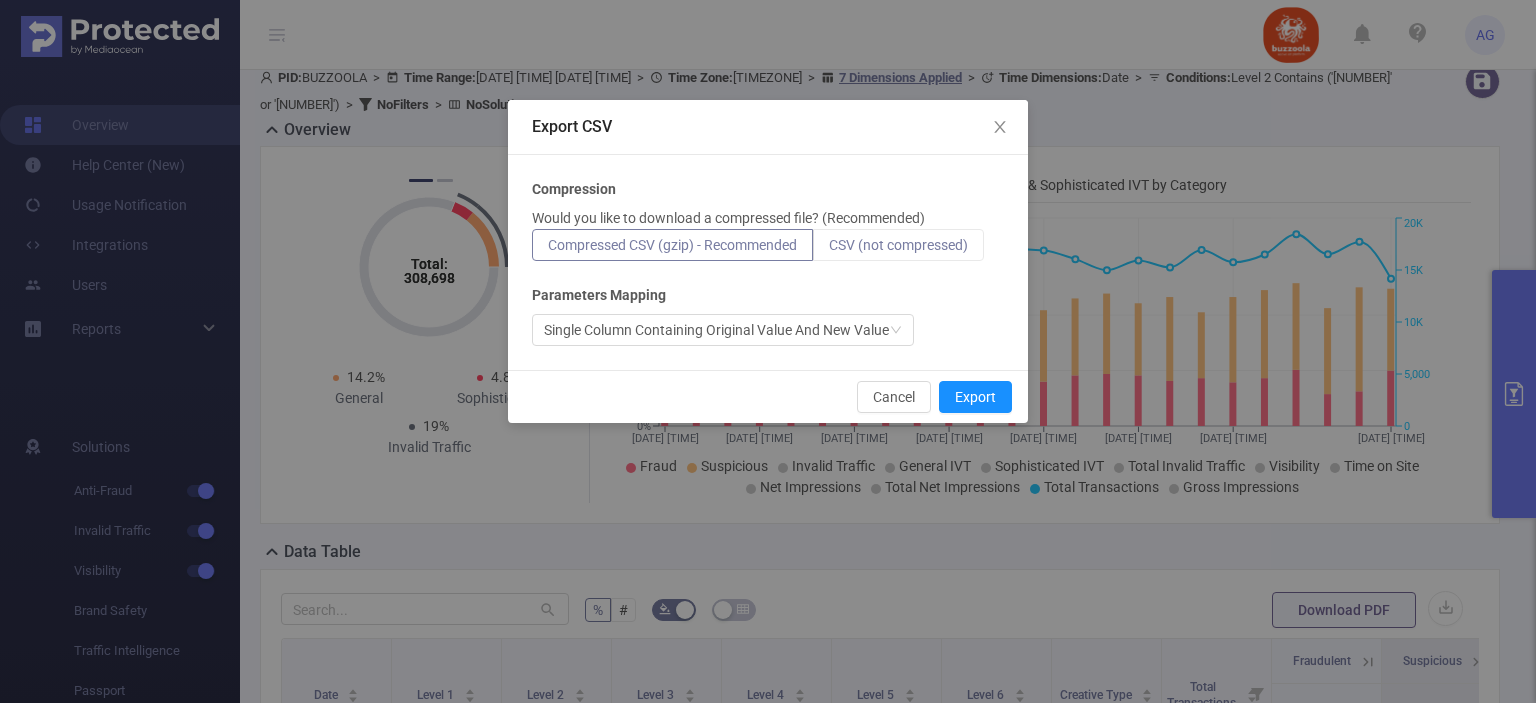 click on "CSV (not compressed)" at bounding box center (898, 245) 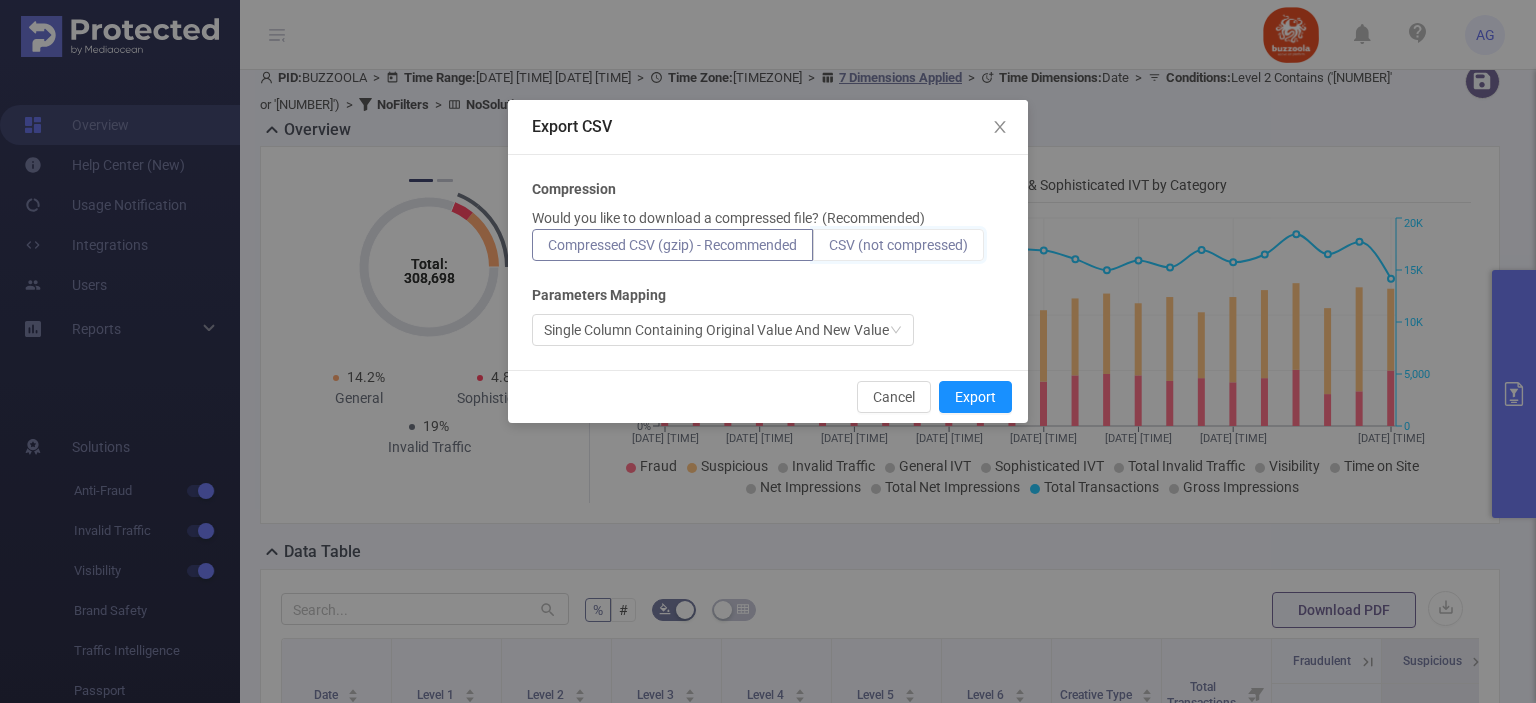 click on "CSV (not compressed)" at bounding box center (829, 250) 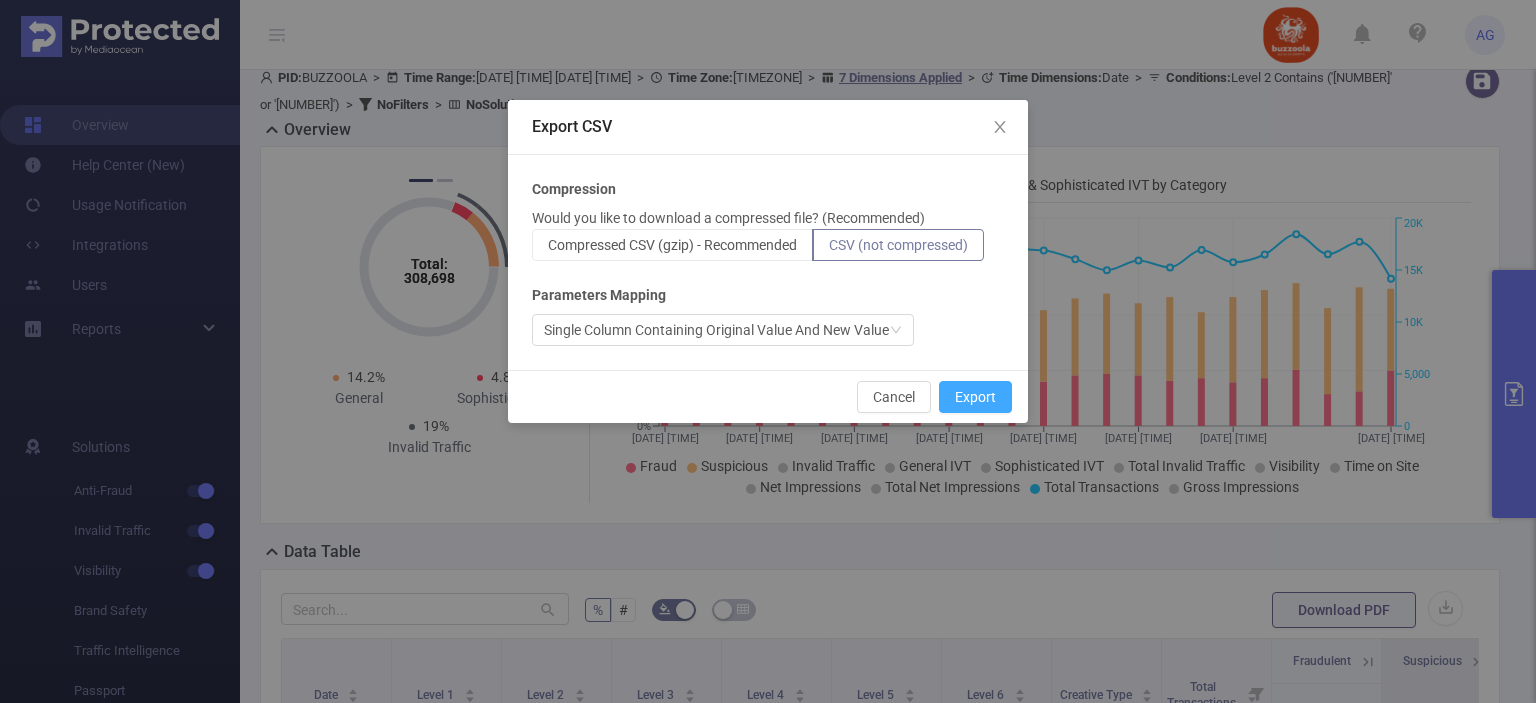 click on "Export" at bounding box center (975, 397) 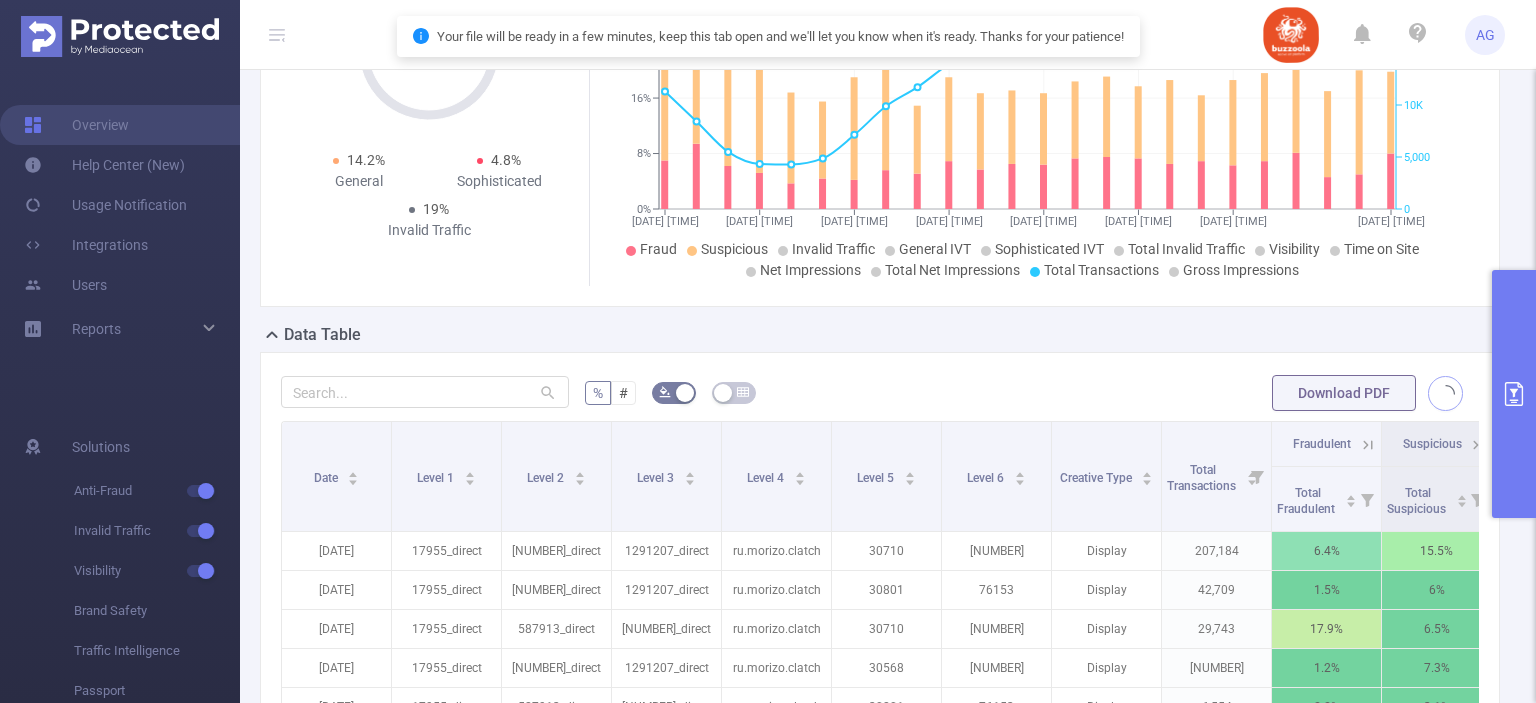 scroll, scrollTop: 324, scrollLeft: 0, axis: vertical 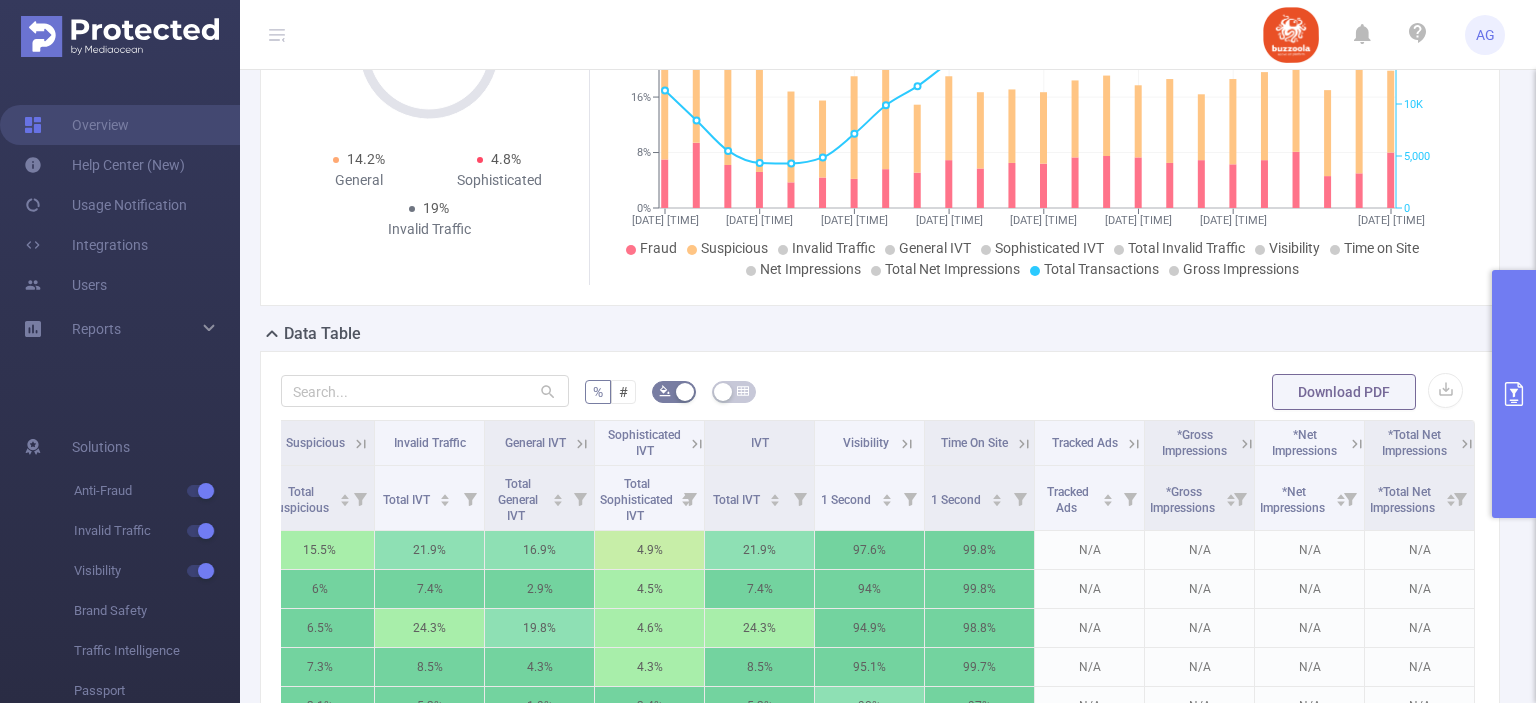 click at bounding box center (1514, 394) 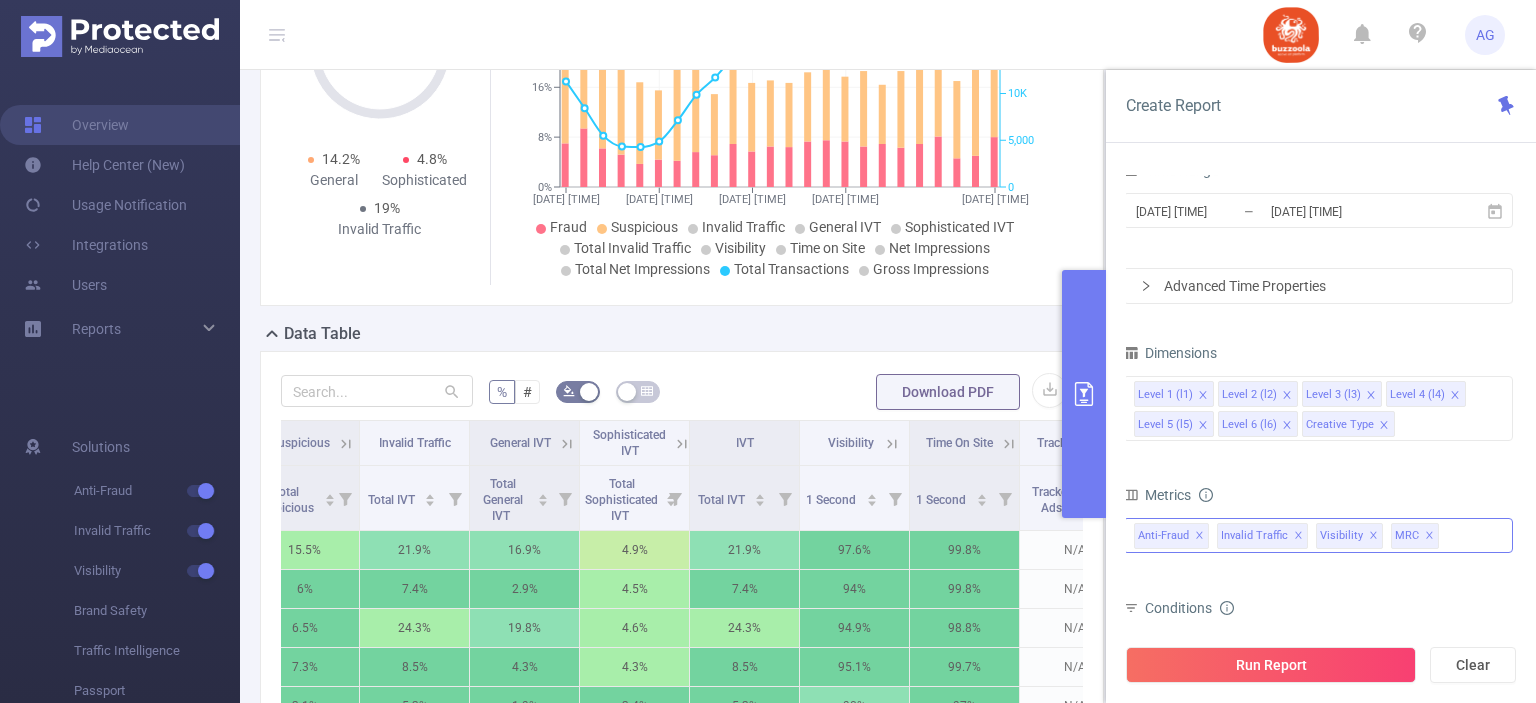 click on "✕" at bounding box center [1199, 536] 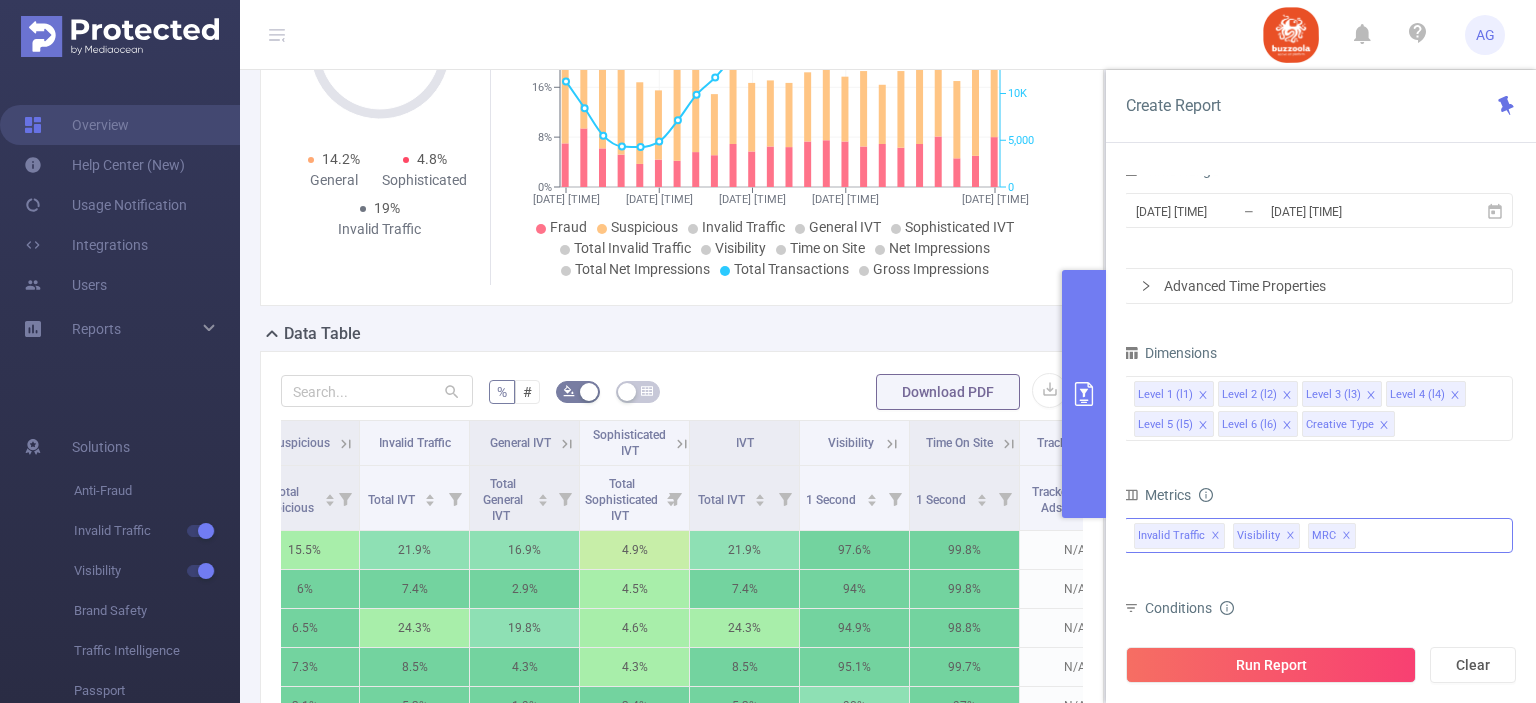 click on "✕" at bounding box center [1215, 536] 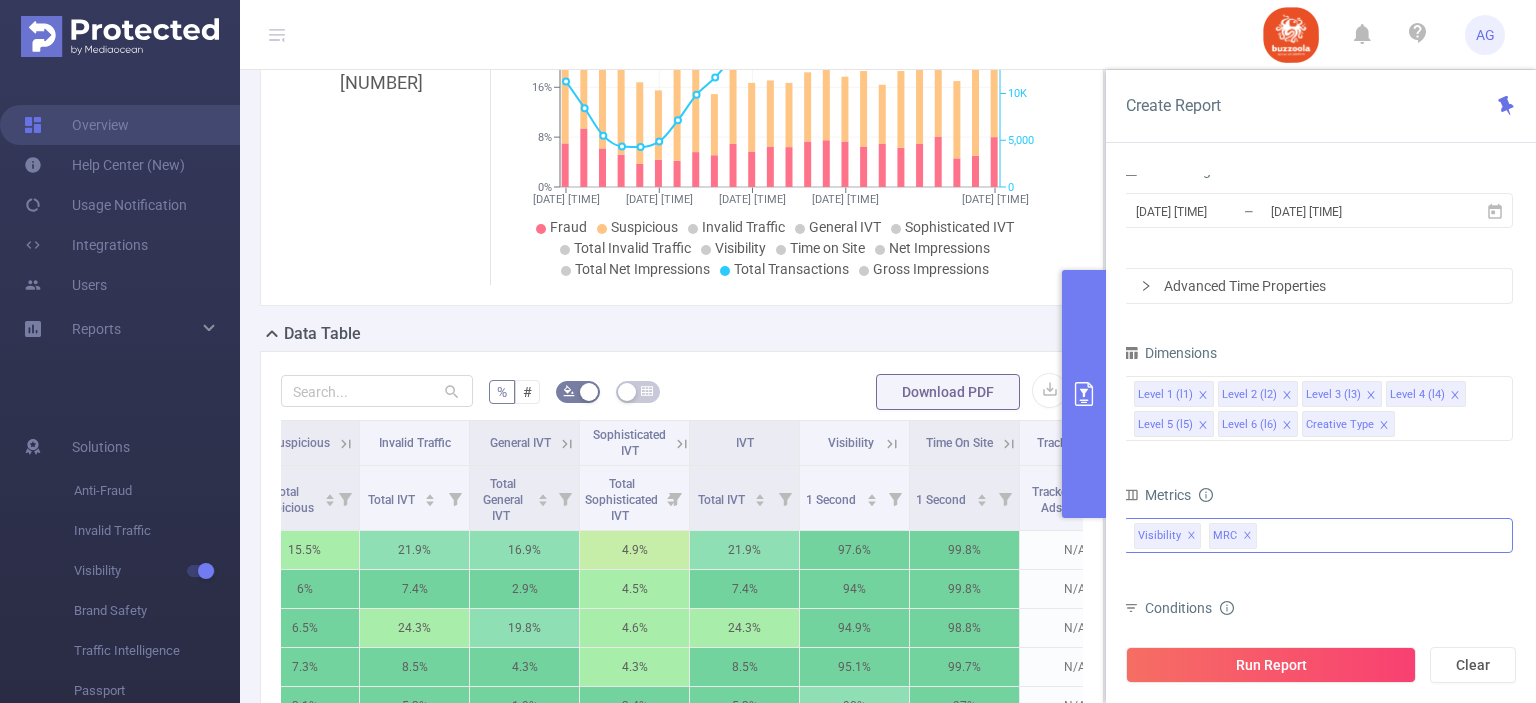 click on "Anti-Fraud Fraudulent Suspicious Invalid Traffic Invalid Traffic Visibility Visibility Time On Site MRC Visibility    ✕ MRC    ✕" at bounding box center [1318, 535] 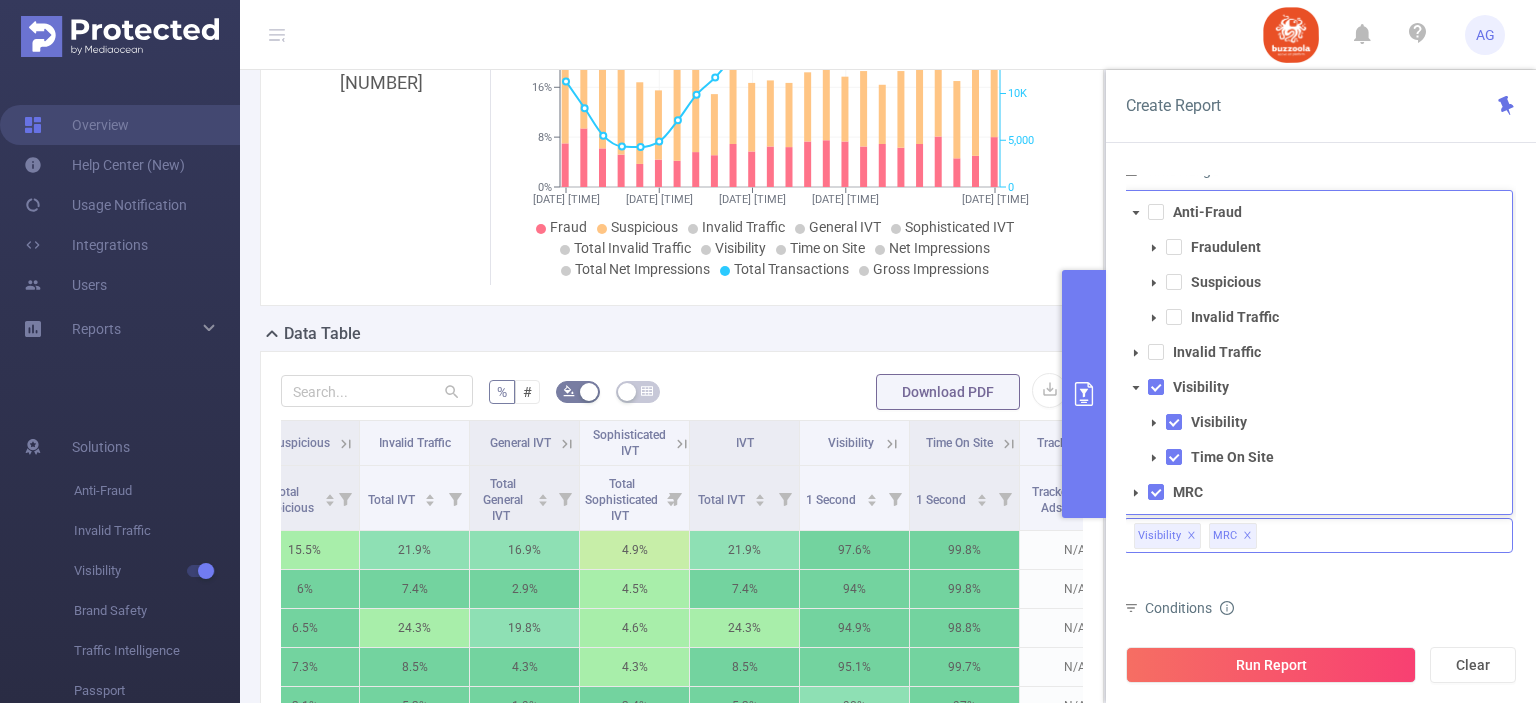 click 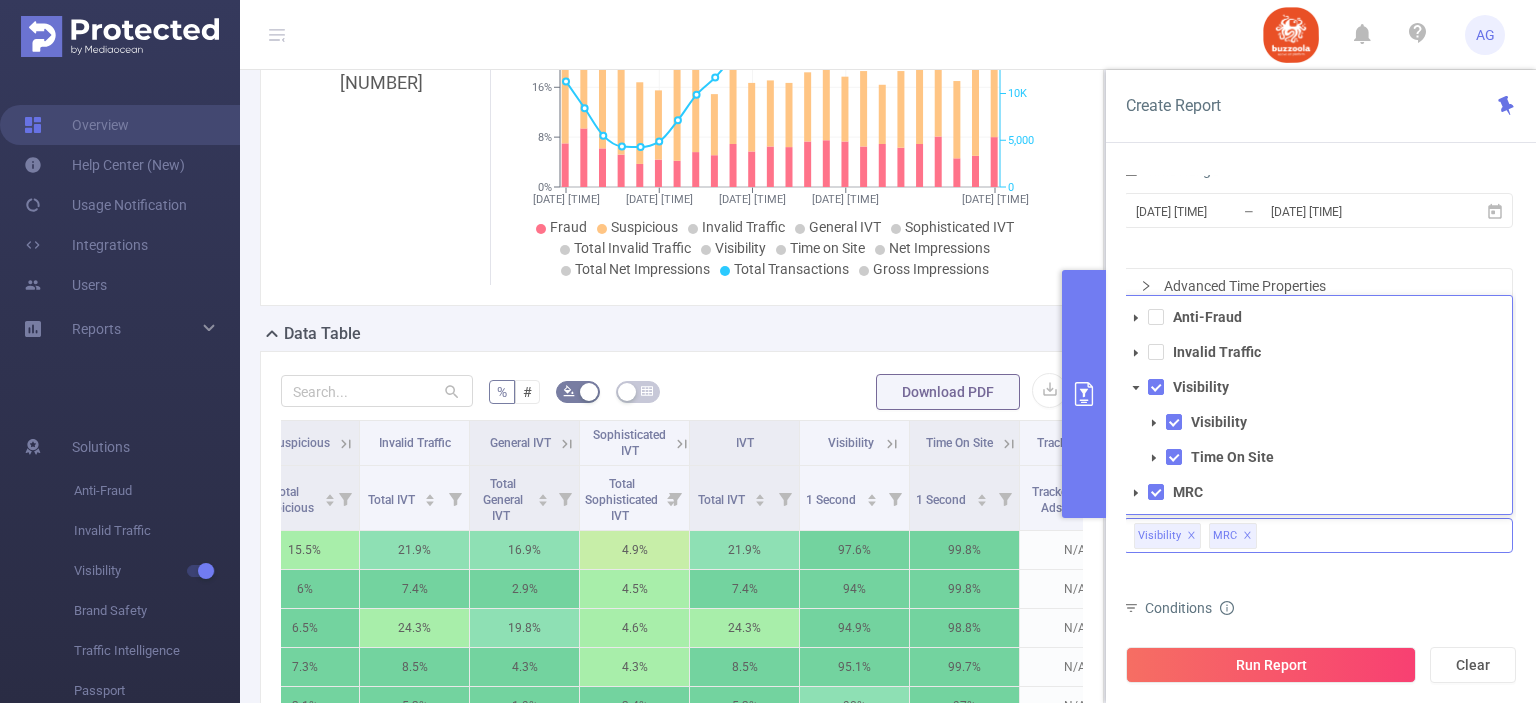 click 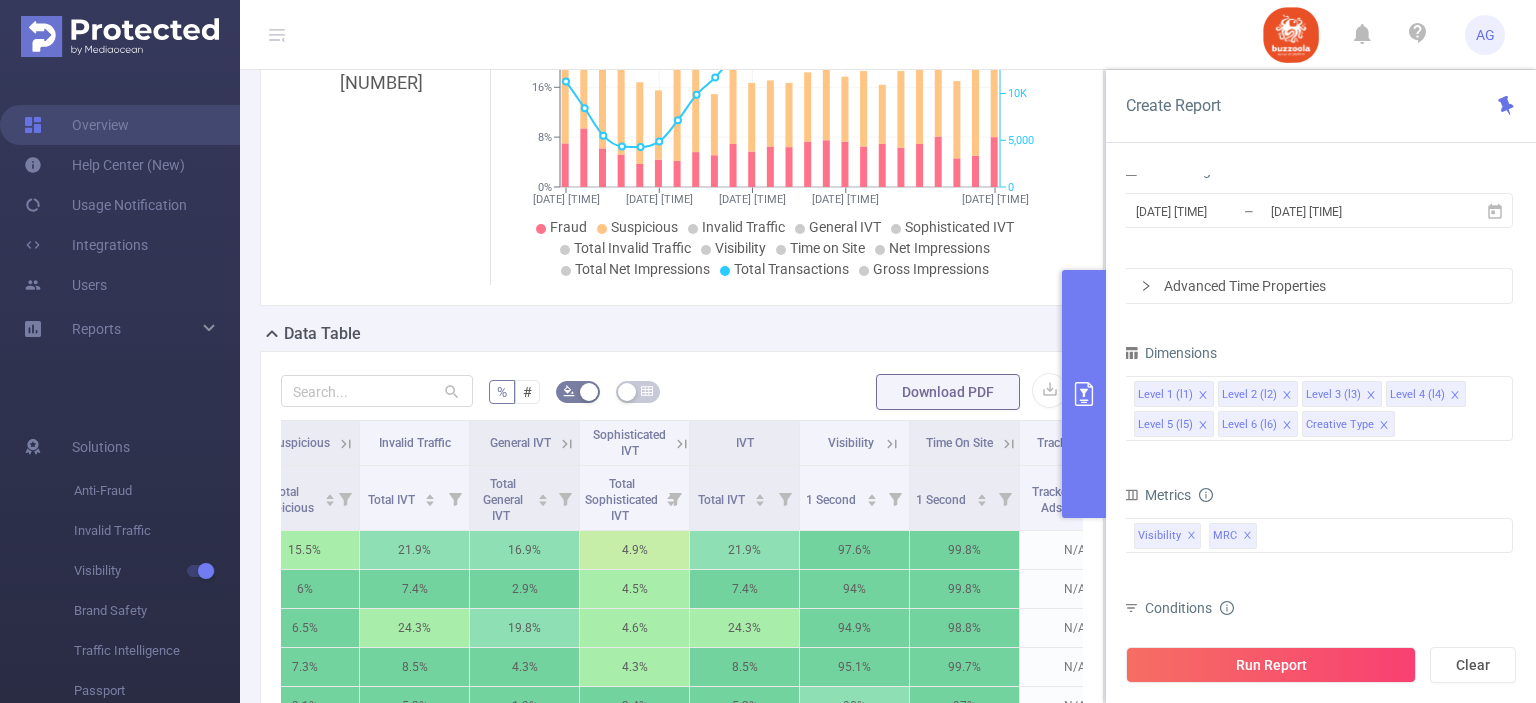 click on "Total Fraudulent Bot/Virus Hostile Tools Tunneled Traffic Non Malicious Bots View Fraud Publisher Fraud Reputation Total Suspicious Bot/Virus Hostile Tools Tunneled Traffic Non Malicious Bots View Fraud Publisher Fraud Reputation Total IVT Tracked Ads GIVT SIVT *Gross Impressions *GIVT *SIVT Decision Rate *SIVT *Net Impressions *Viewable Impressions *Non Viewable Impressions *Viewability Undetermined Impressions *Measured Impressions *Viewable Rate Median Viewability *Total Net Impressions *Viewable Impressions *Non Viewable Impressions *Viewability Undetermined Impressions *Measured Rate *Viewable Rate Median Viewability Total General IVT Data Centers Disclosed Bots Known Crawlers Irregular Activity Non-rendered Ads Total Sophisticated IVT Proxy Traffic Automated and Emulated Activity Inventory Spoofing Falsified or Manipulated Incentivized, Malware, or Out-of-Store Obstructed Ads Undisclosed Detection Total IVT 1 Second 2 Seconds 5 Seconds 10 Seconds 15 Seconds 20 Seconds 25 Seconds Custom Visibility   MRC" at bounding box center (1318, 549) 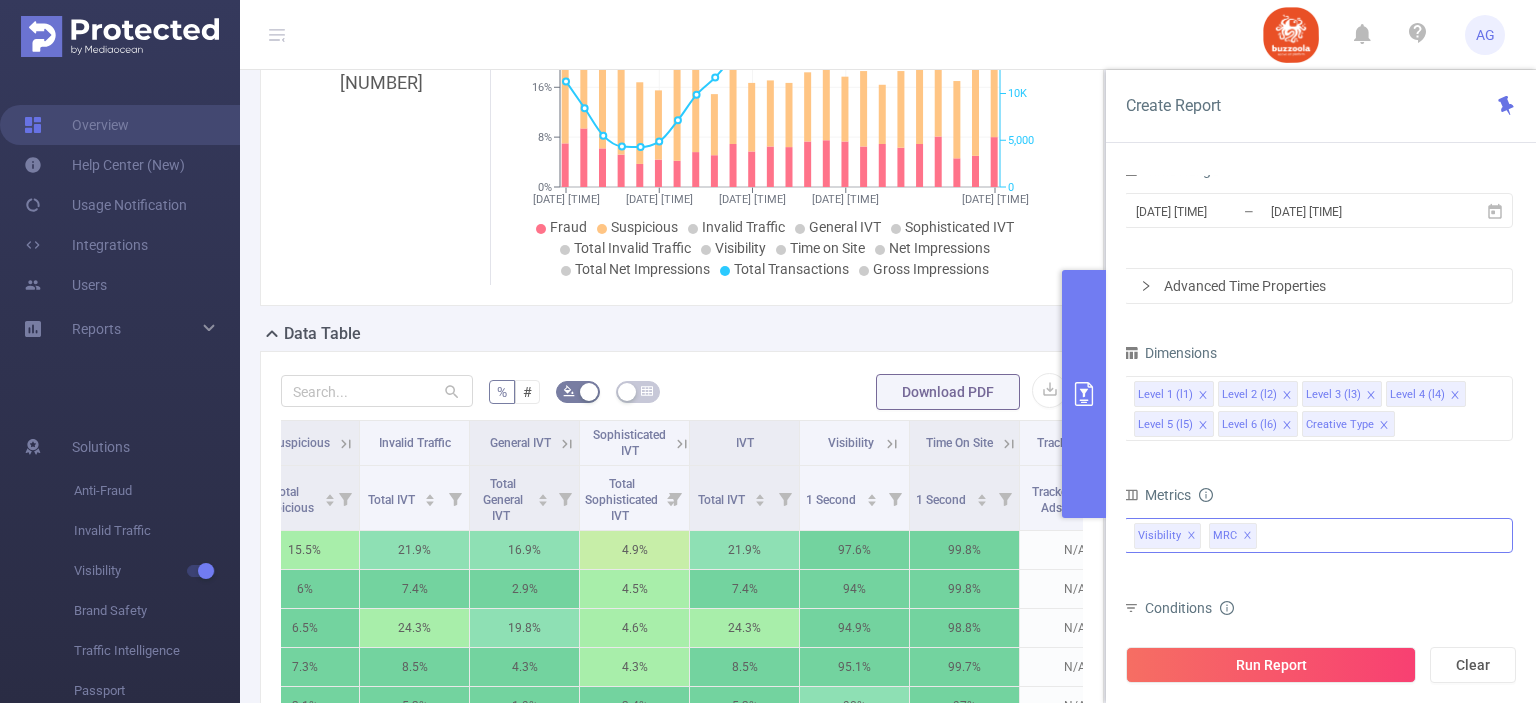 drag, startPoint x: 1218, startPoint y: 538, endPoint x: 1145, endPoint y: 535, distance: 73.061615 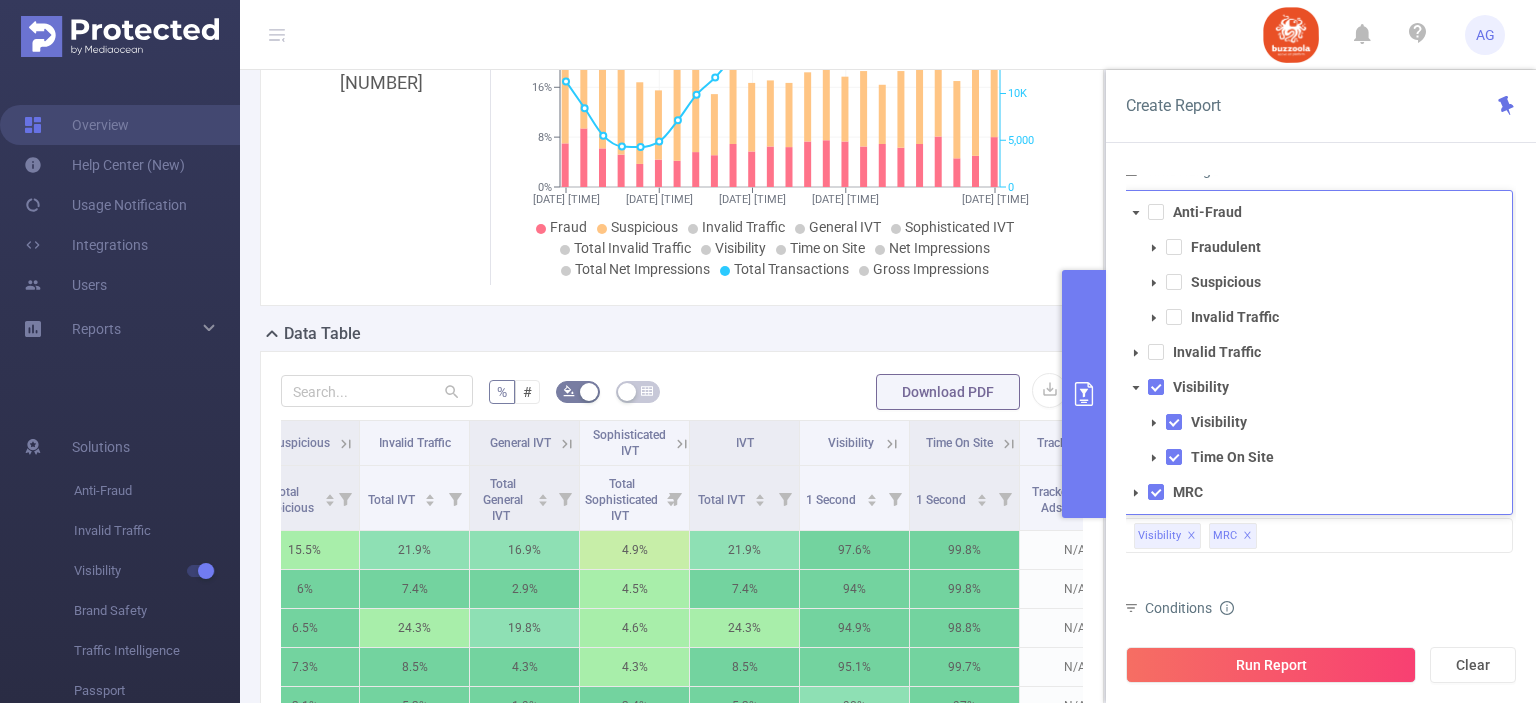 click on "Total Fraudulent Bot/Virus Hostile Tools Tunneled Traffic Non Malicious Bots View Fraud Publisher Fraud Reputation Total Suspicious Bot/Virus Hostile Tools Tunneled Traffic Non Malicious Bots View Fraud Publisher Fraud Reputation Total IVT Tracked Ads GIVT SIVT *Gross Impressions *GIVT *SIVT Decision Rate *SIVT *Net Impressions *Viewable Impressions *Non Viewable Impressions *Viewability Undetermined Impressions *Measured Impressions *Viewable Rate Median Viewability *Total Net Impressions *Viewable Impressions *Non Viewable Impressions *Viewability Undetermined Impressions *Measured Rate *Viewable Rate Median Viewability Total General IVT Data Centers Disclosed Bots Known Crawlers Irregular Activity Non-rendered Ads Total Sophisticated IVT Proxy Traffic Automated and Emulated Activity Inventory Spoofing Falsified or Manipulated Incentivized, Malware, or Out-of-Store Obstructed Ads Undisclosed Detection Total IVT 1 Second 2 Seconds 5 Seconds 10 Seconds 15 Seconds 20 Seconds 25 Seconds Custom Visibility   MRC" at bounding box center [1318, 547] 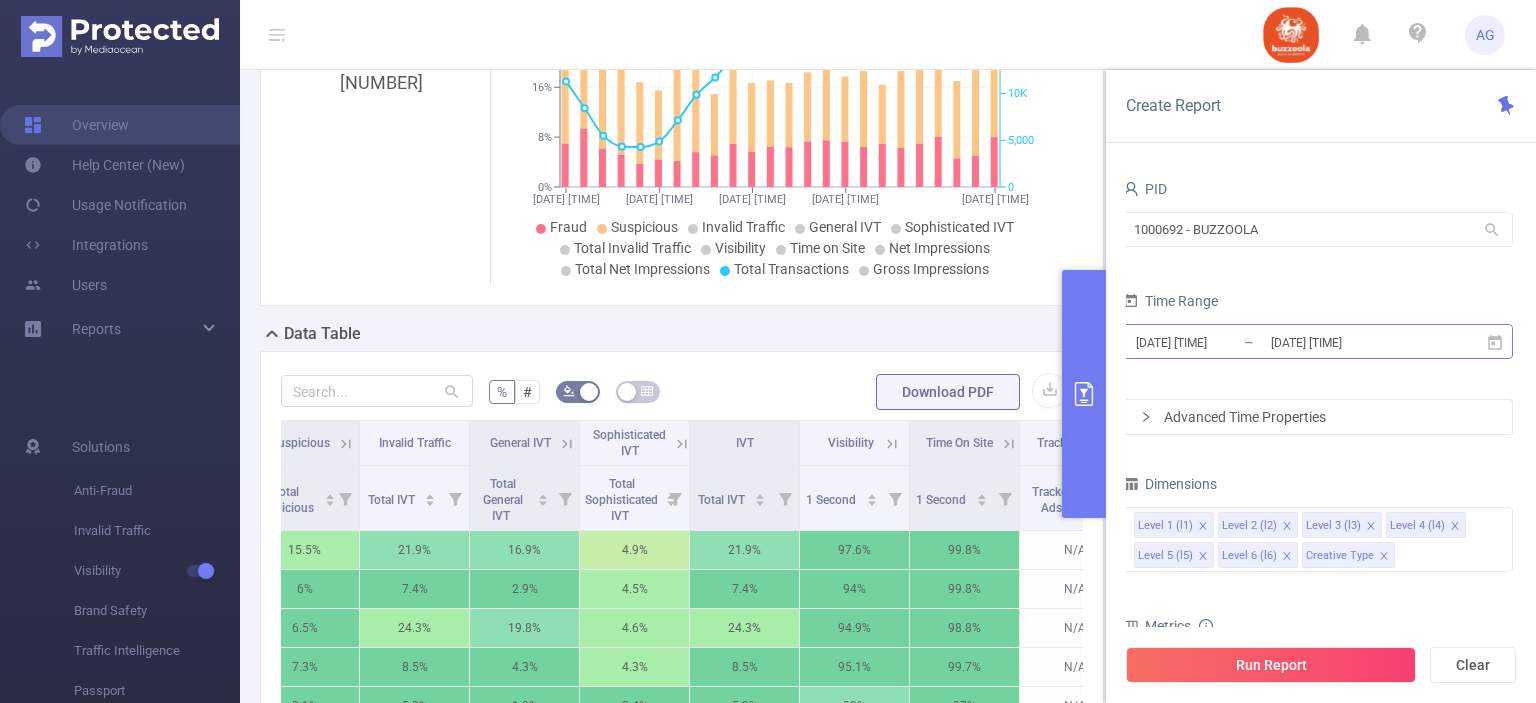 click on "[DATE] [TIME]" at bounding box center (1215, 342) 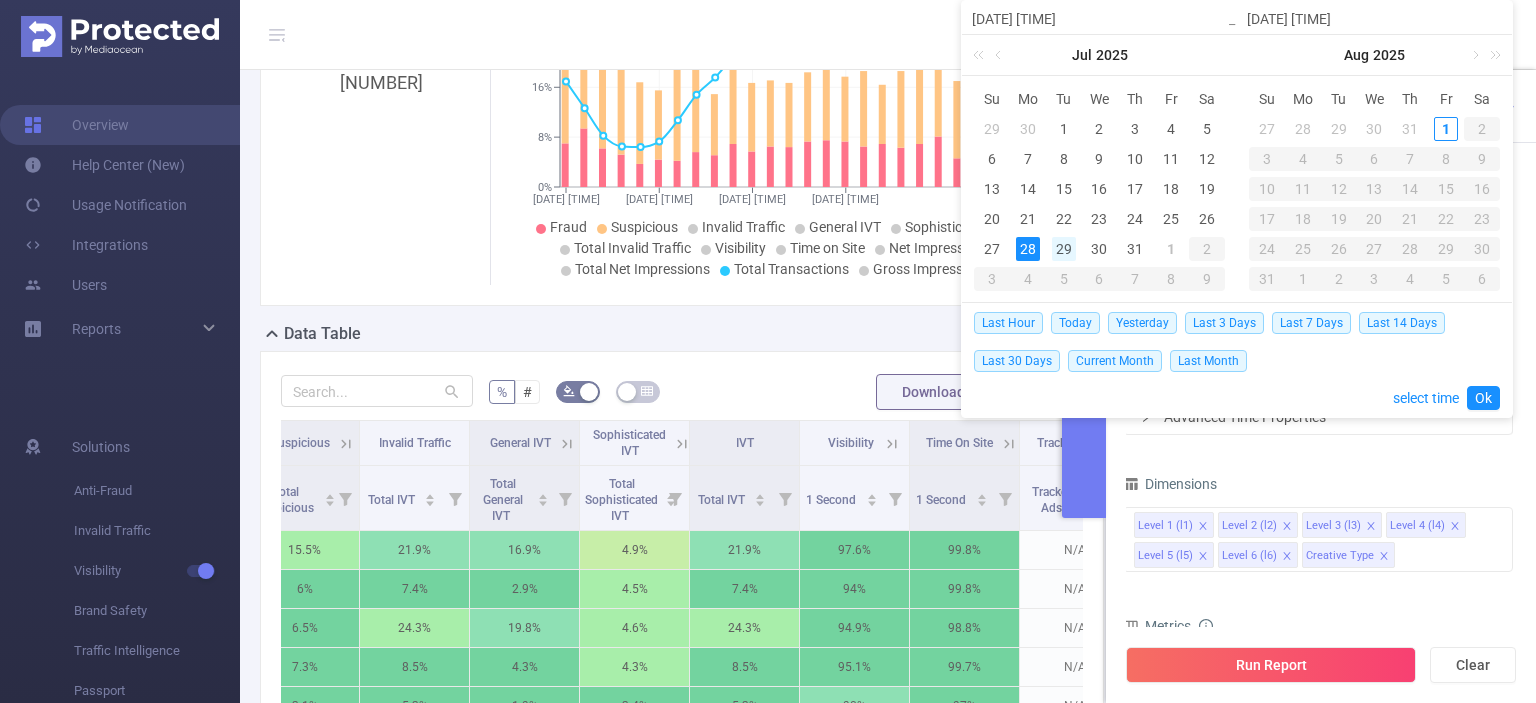 click on "29" at bounding box center [1064, 249] 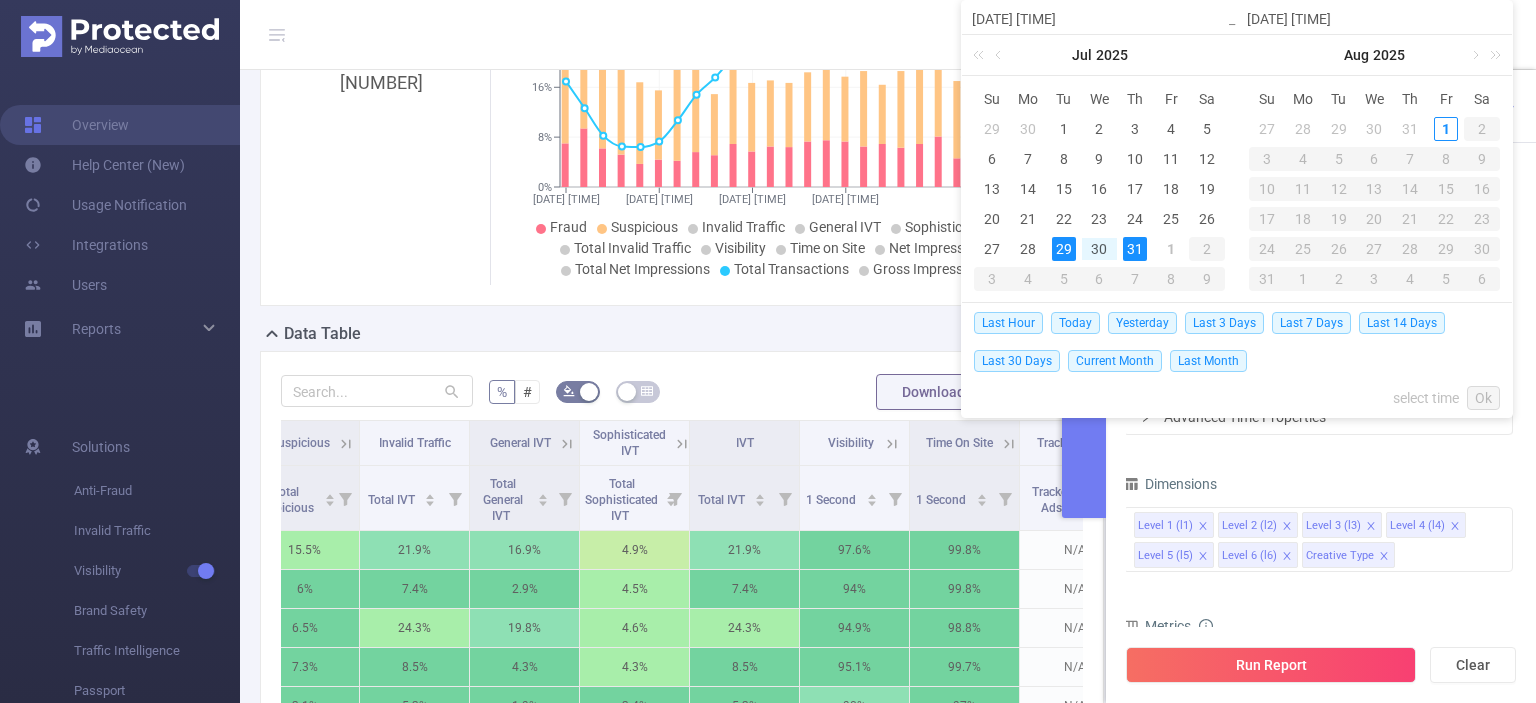 click on "31" at bounding box center (1135, 249) 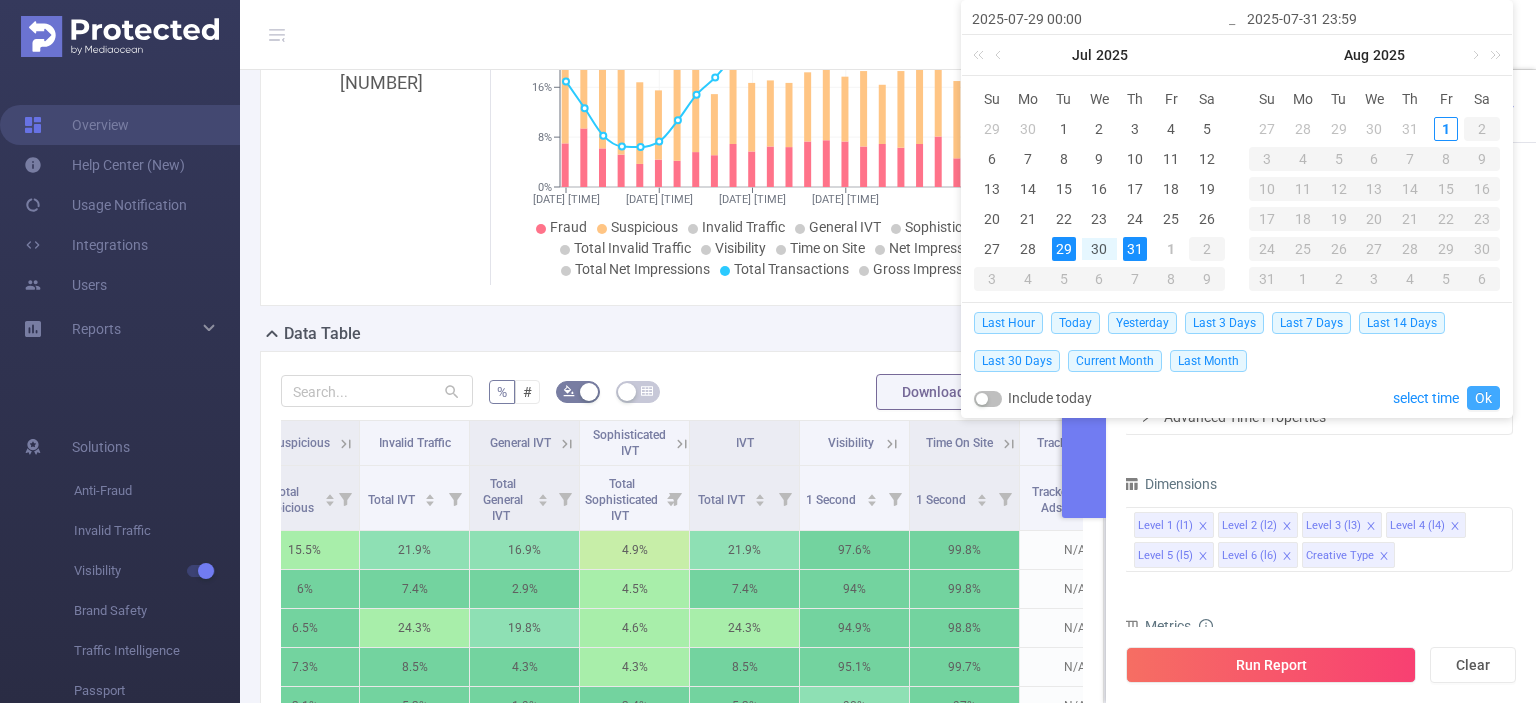 click on "Ok" at bounding box center [1483, 398] 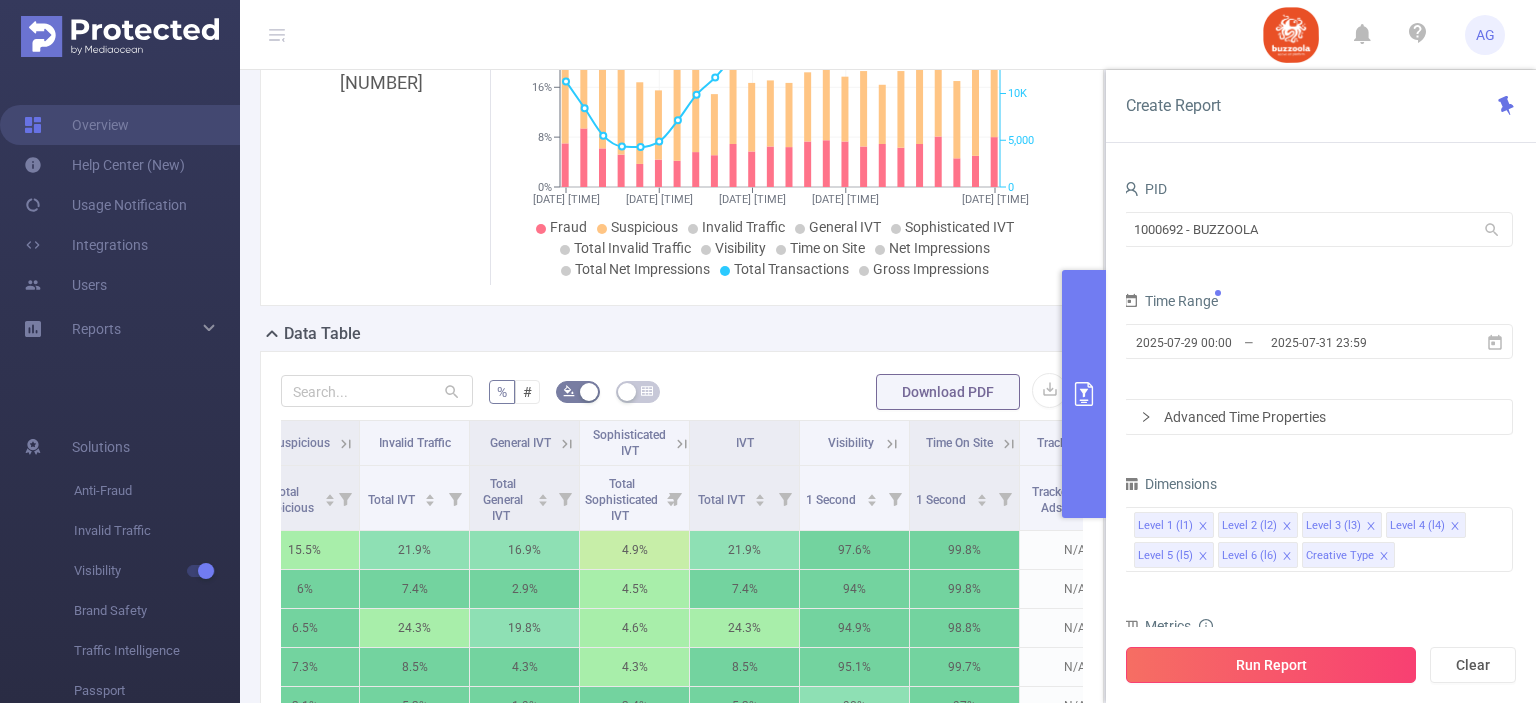 click on "Run Report" at bounding box center [1271, 665] 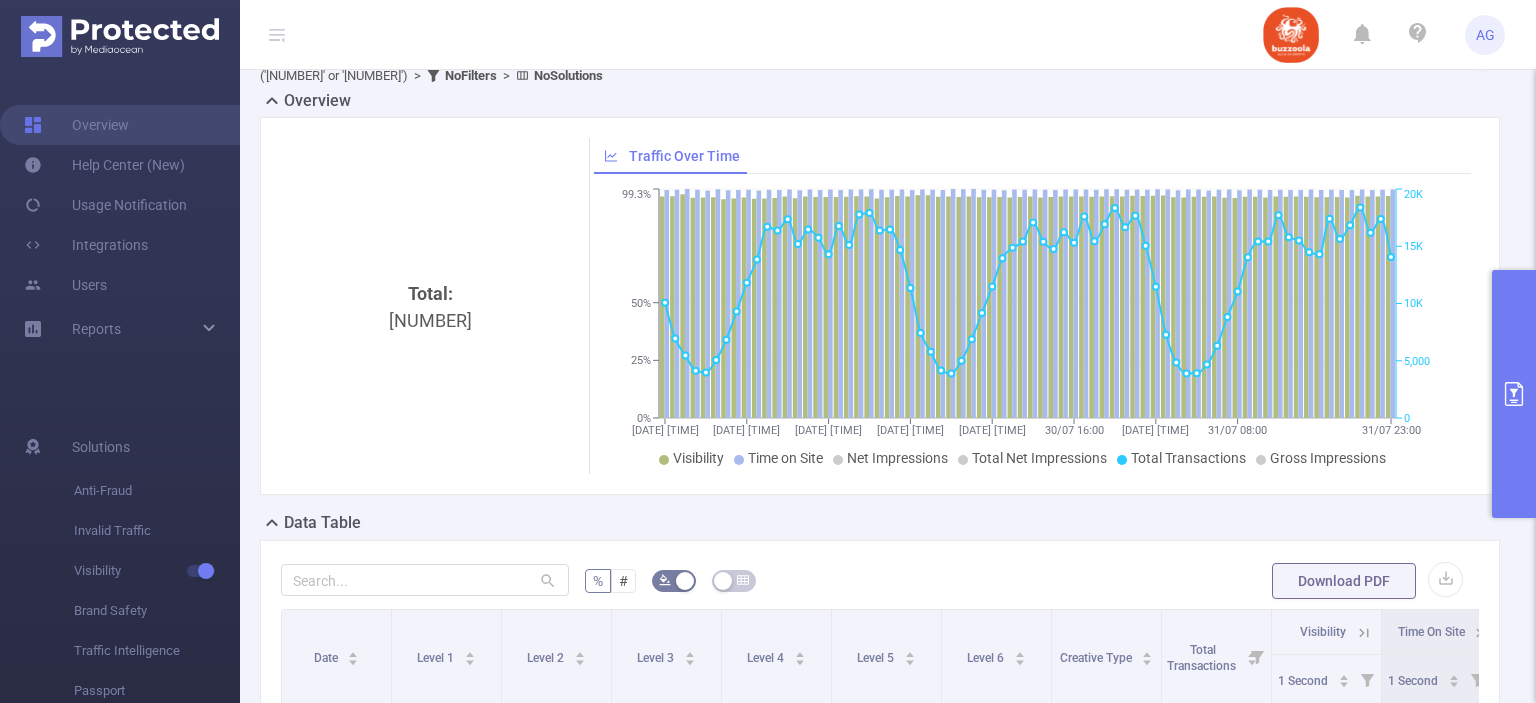 scroll, scrollTop: 135, scrollLeft: 0, axis: vertical 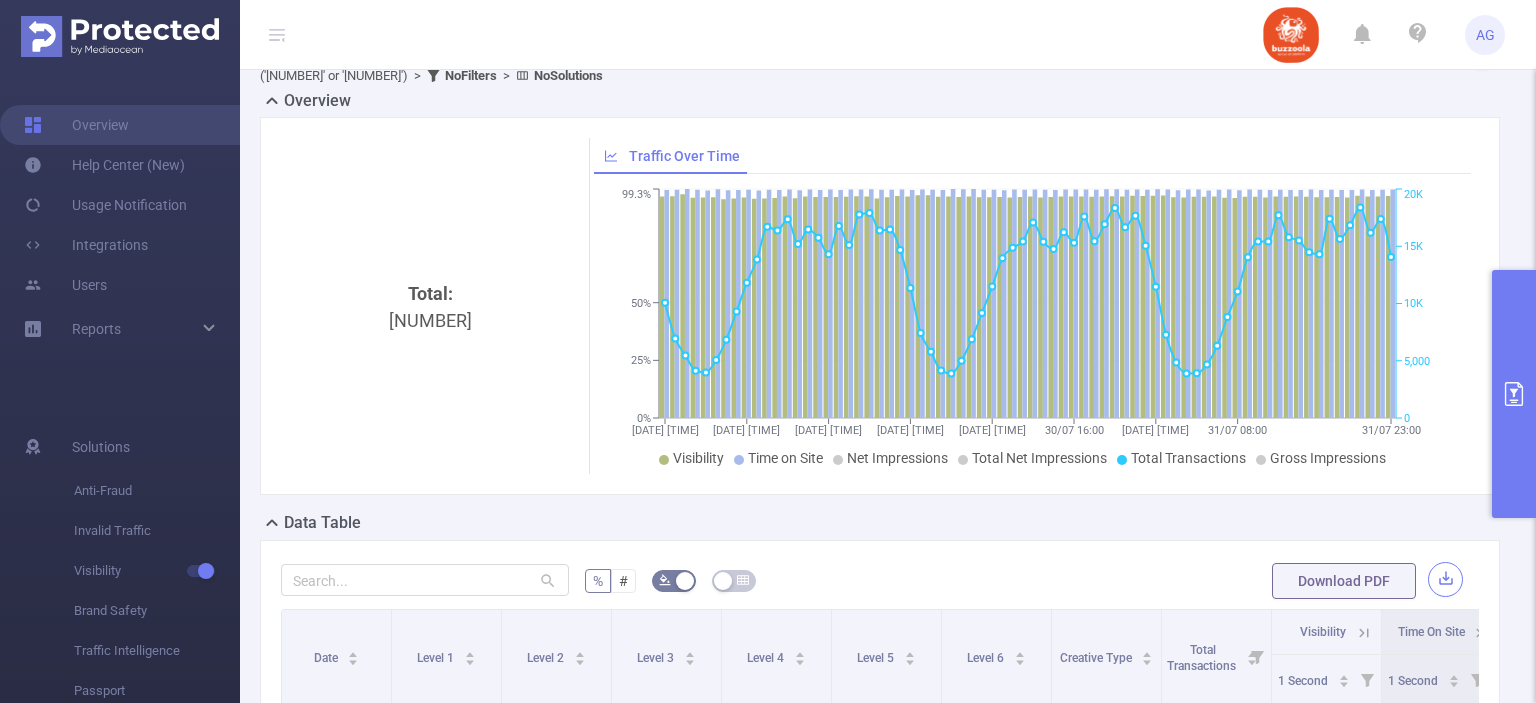 click at bounding box center [1445, 579] 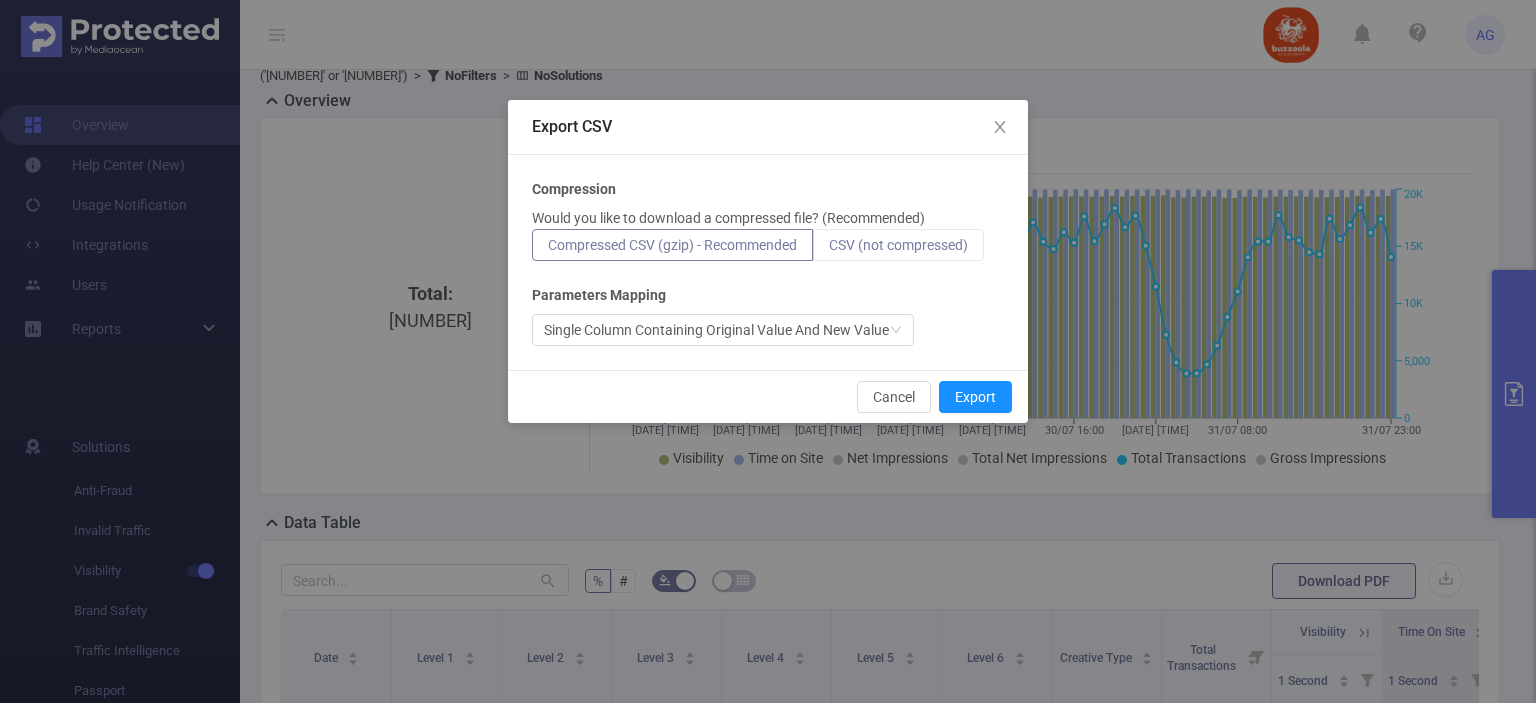 click on "CSV (not compressed)" at bounding box center (898, 245) 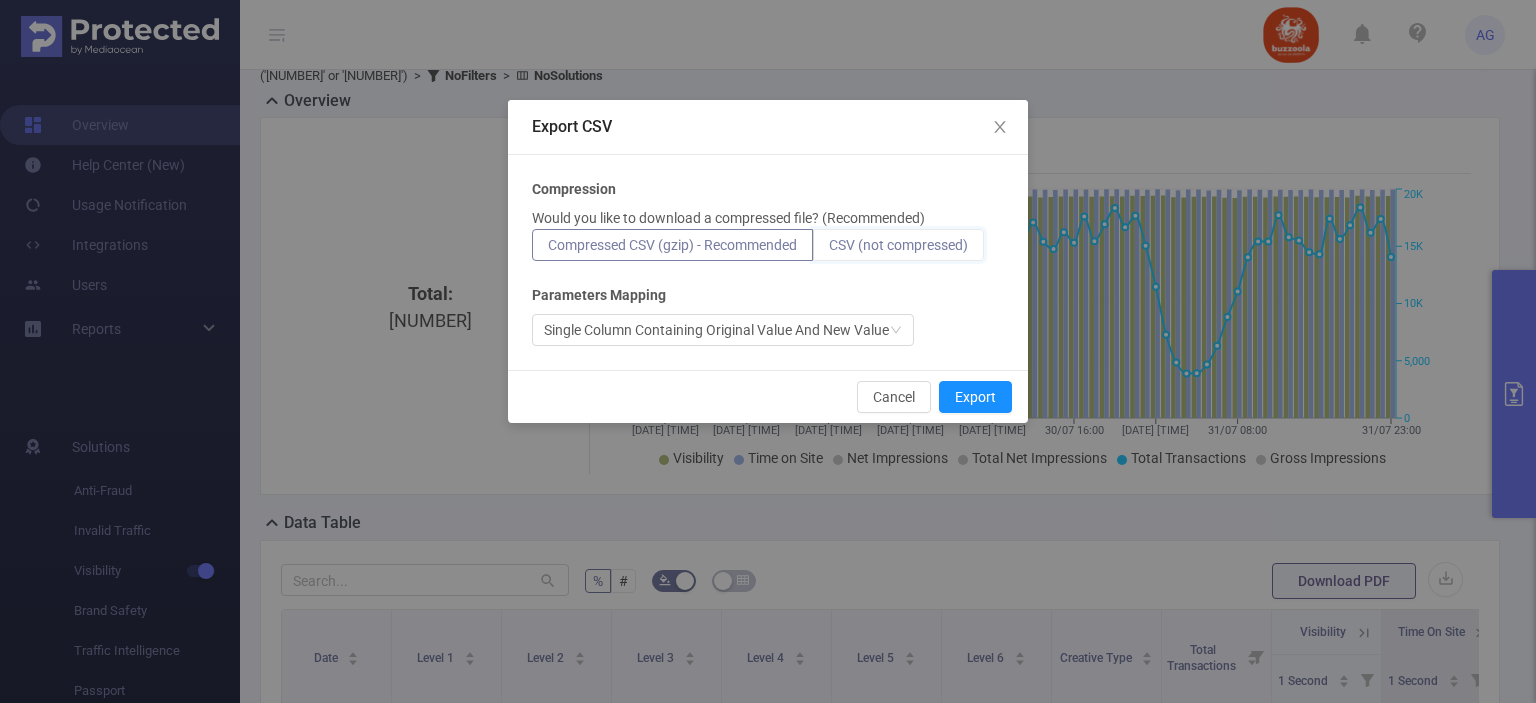 click on "CSV (not compressed)" at bounding box center [829, 250] 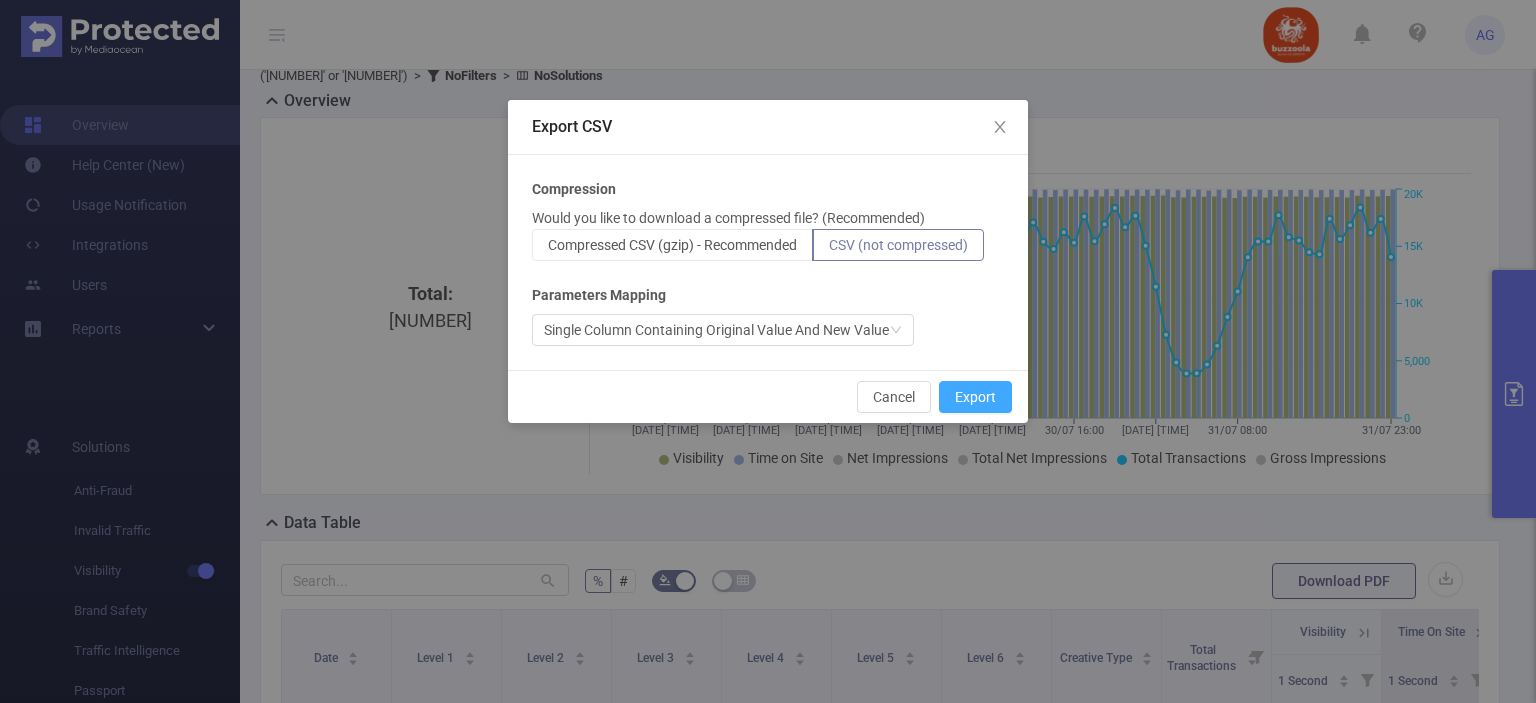 click on "Export" at bounding box center (975, 397) 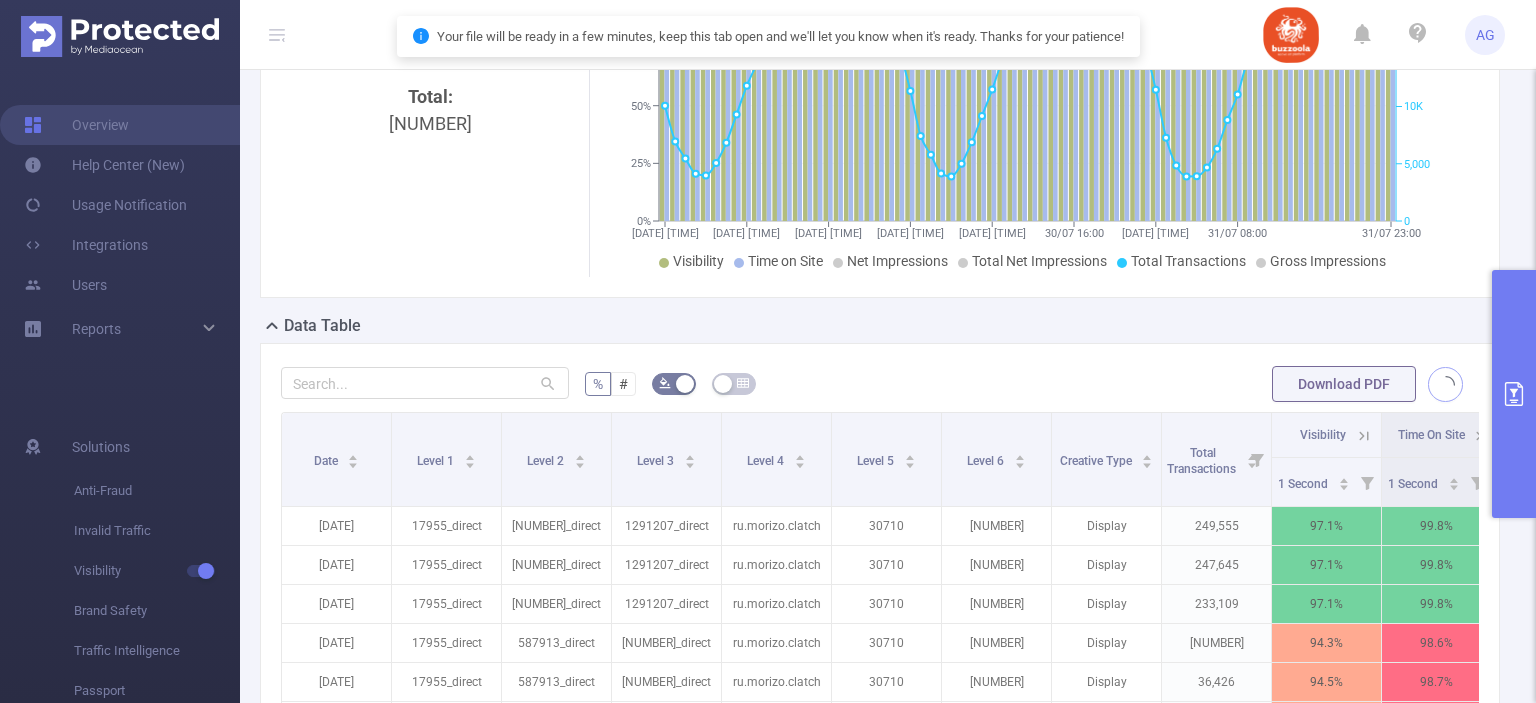 scroll, scrollTop: 340, scrollLeft: 0, axis: vertical 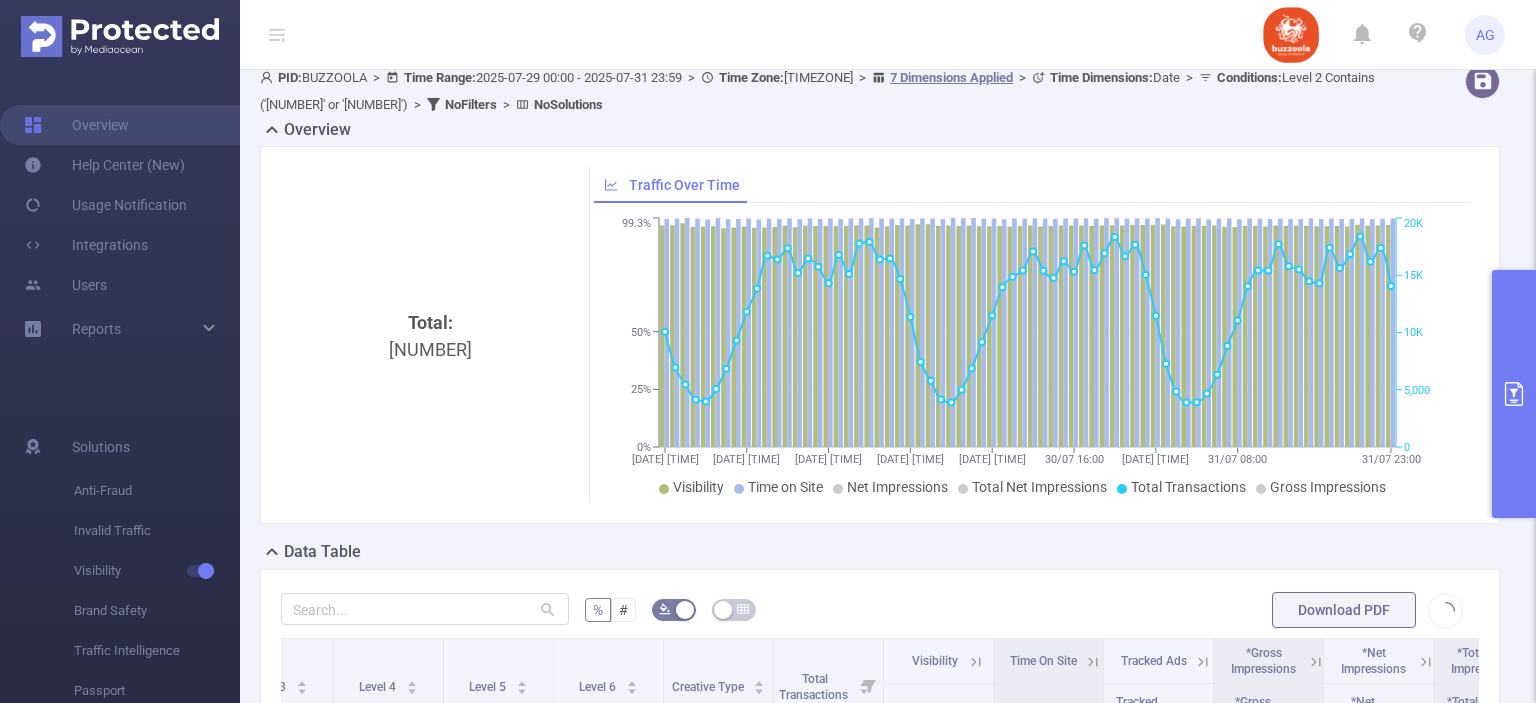 click 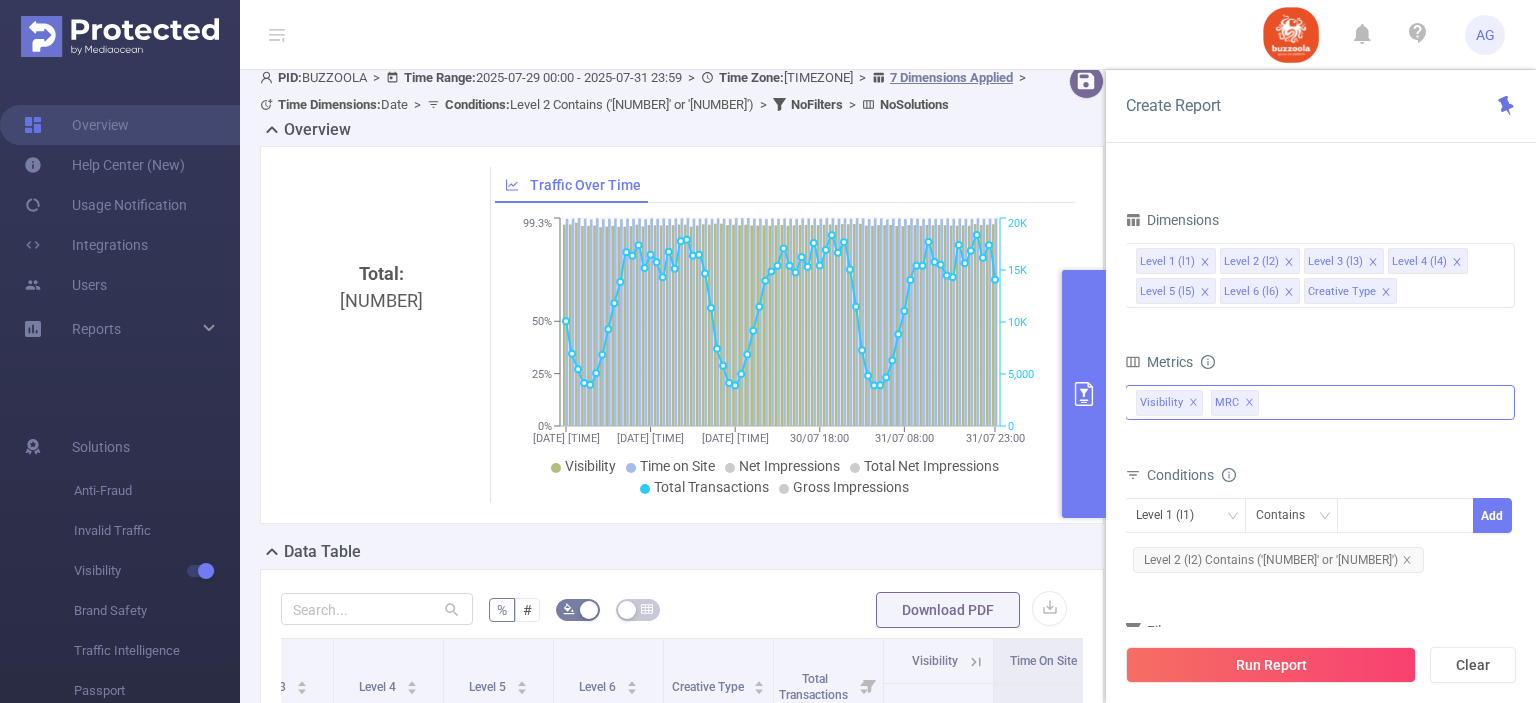 click on "Anti-Fraud Fraudulent Suspicious Invalid Traffic Invalid Traffic Visibility Visibility Time On Site MRC Visibility    ✕ MRC    ✕" at bounding box center (1320, 402) 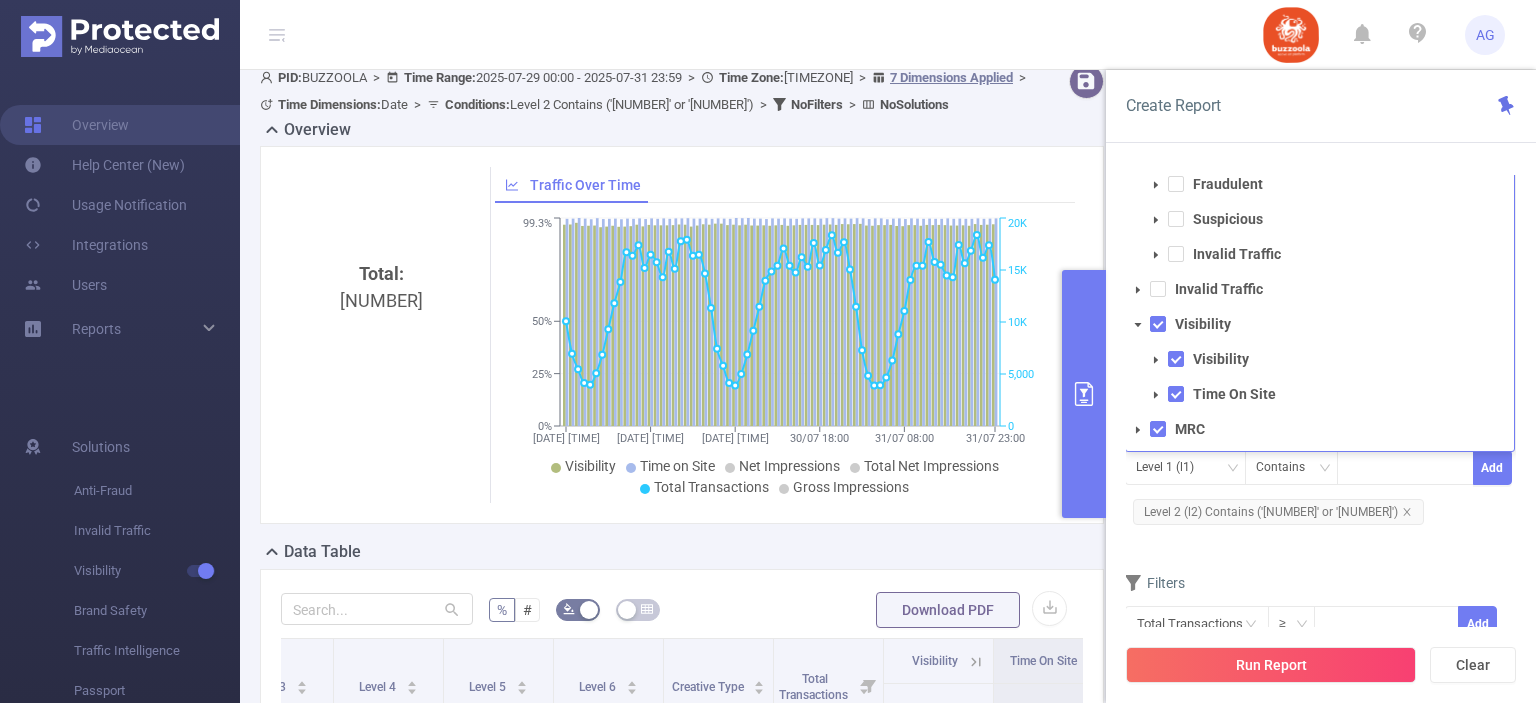 click on "Invalid Traffic" at bounding box center (1320, 289) 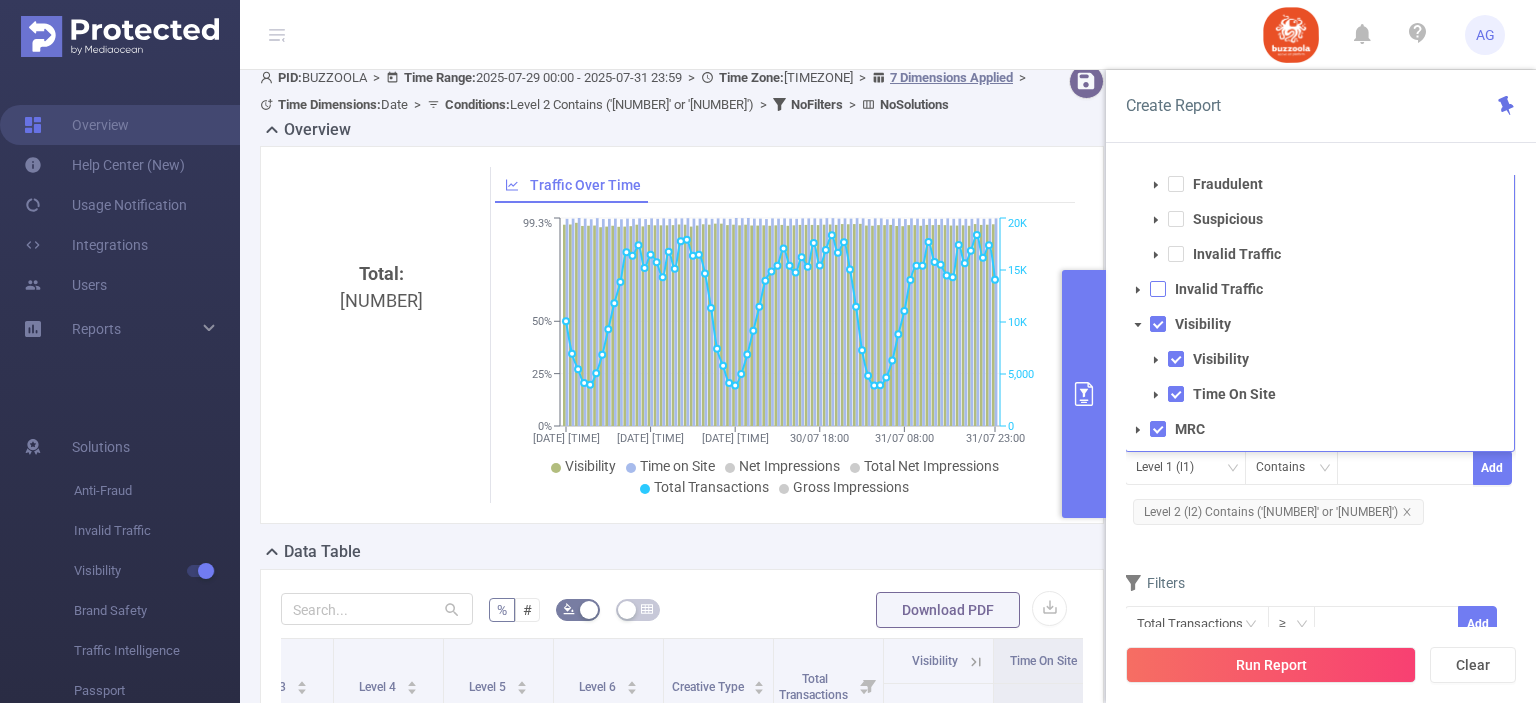 click at bounding box center (1158, 289) 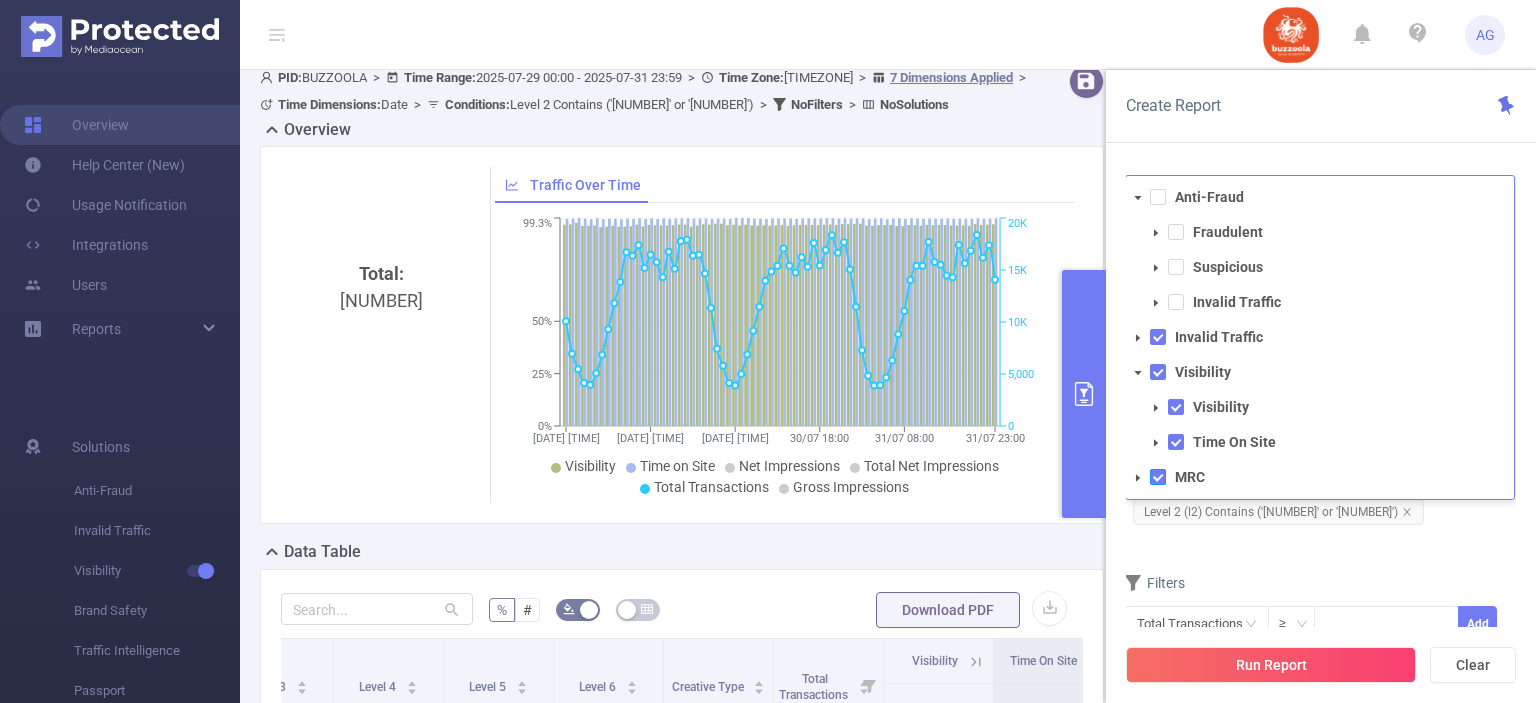 click at bounding box center [1158, 477] 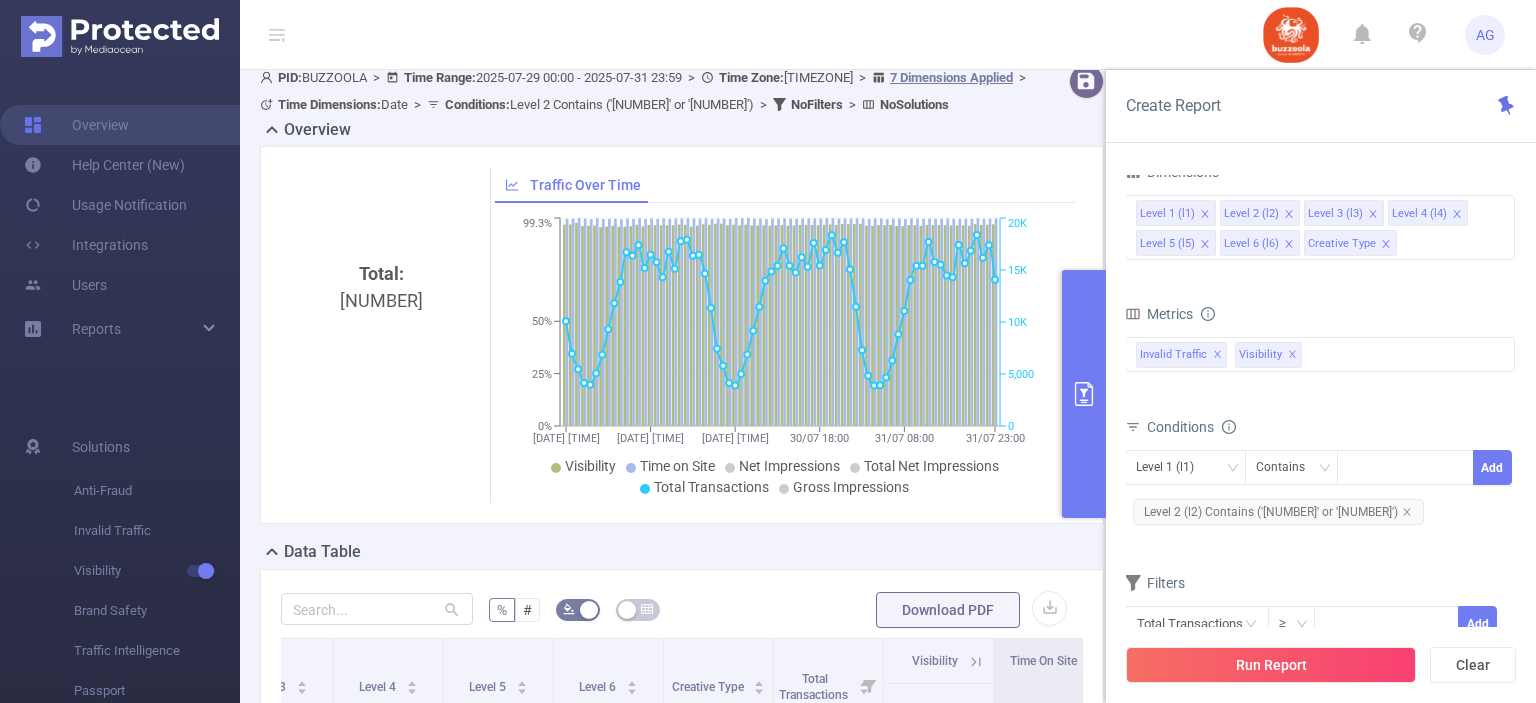 click on "Filters" at bounding box center (1320, 585) 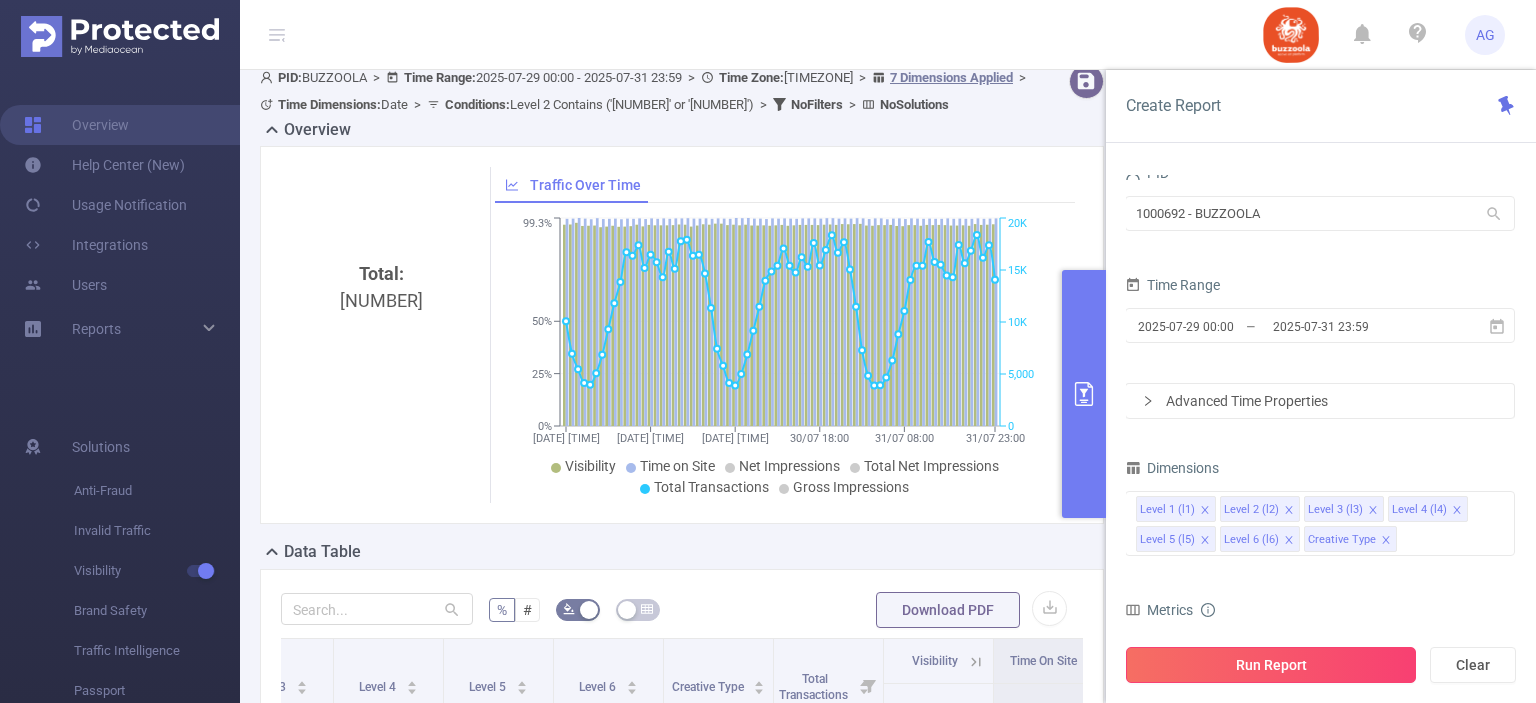 click on "Run Report" at bounding box center (1271, 665) 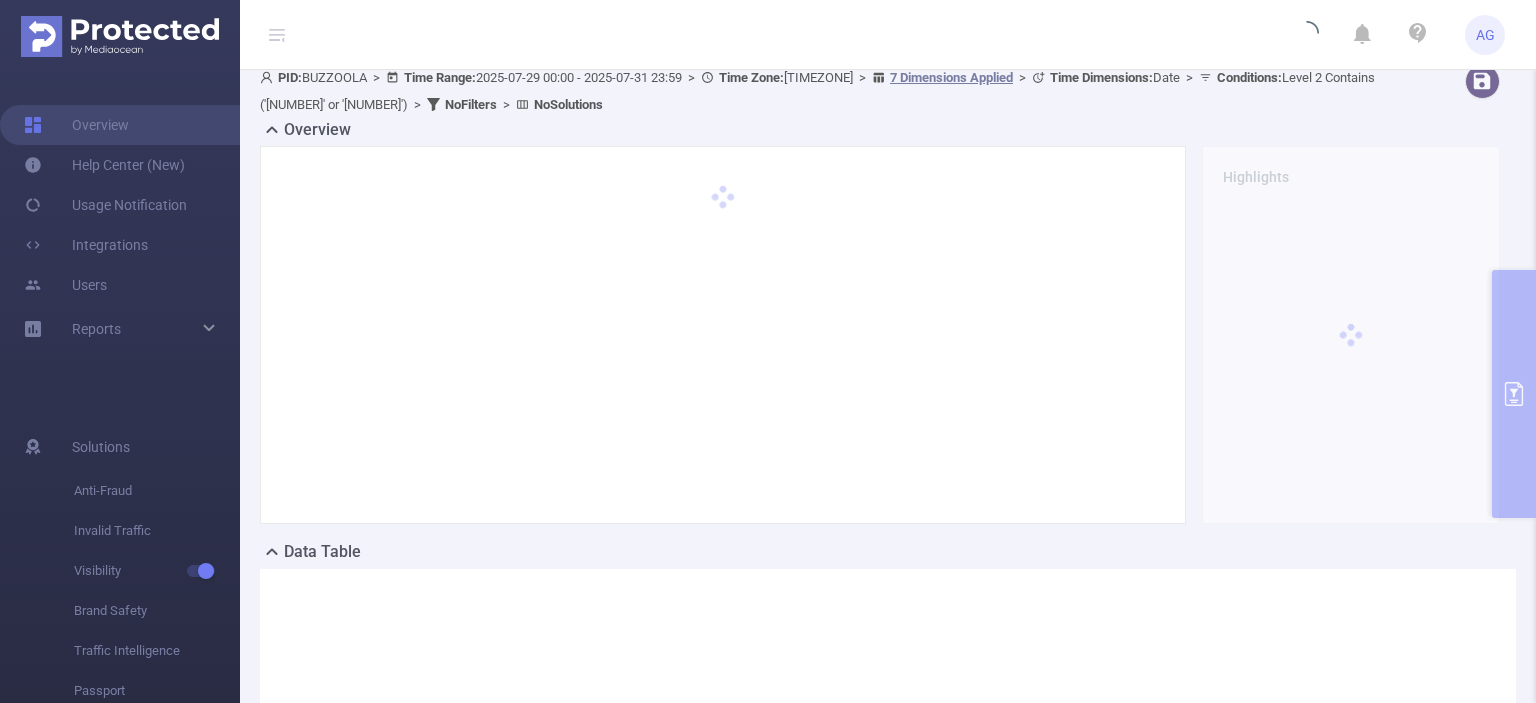 type 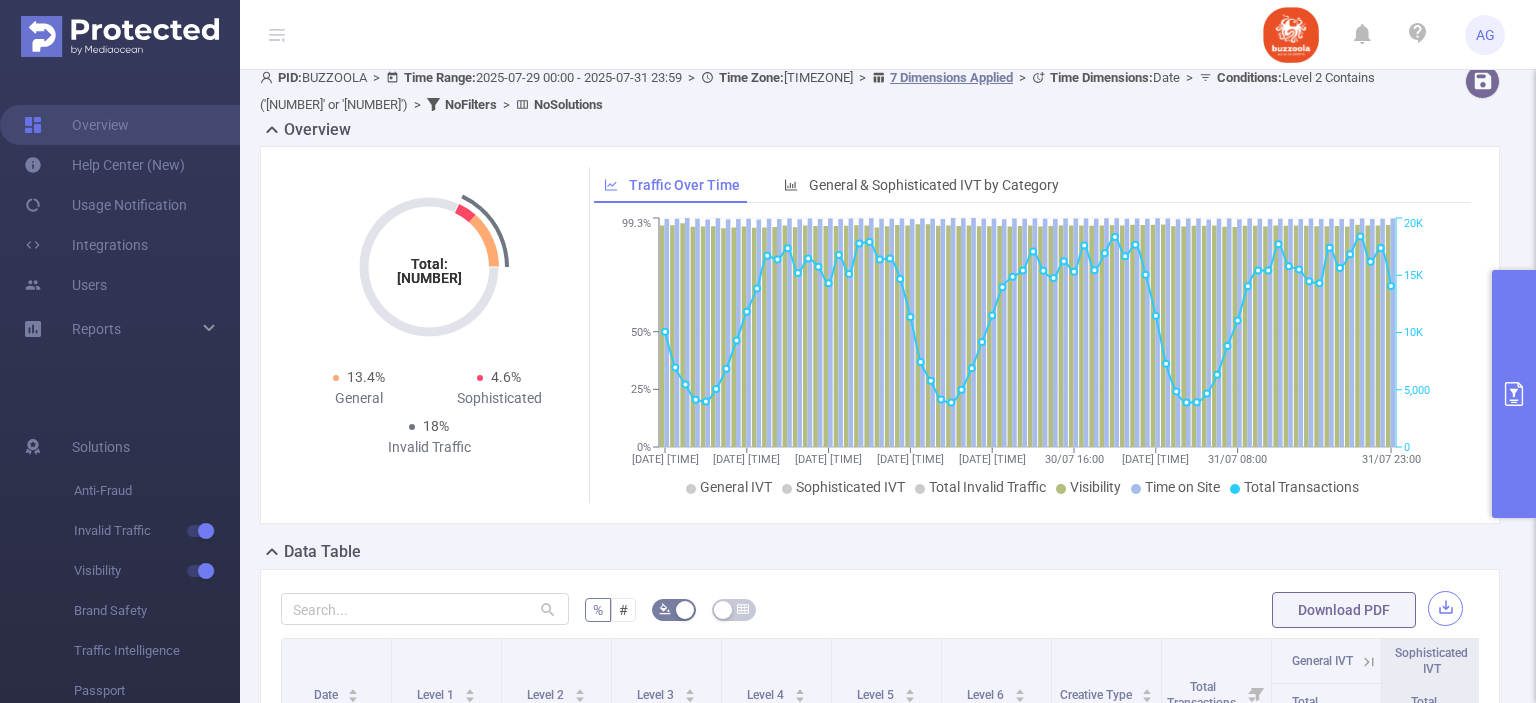 click at bounding box center [1445, 608] 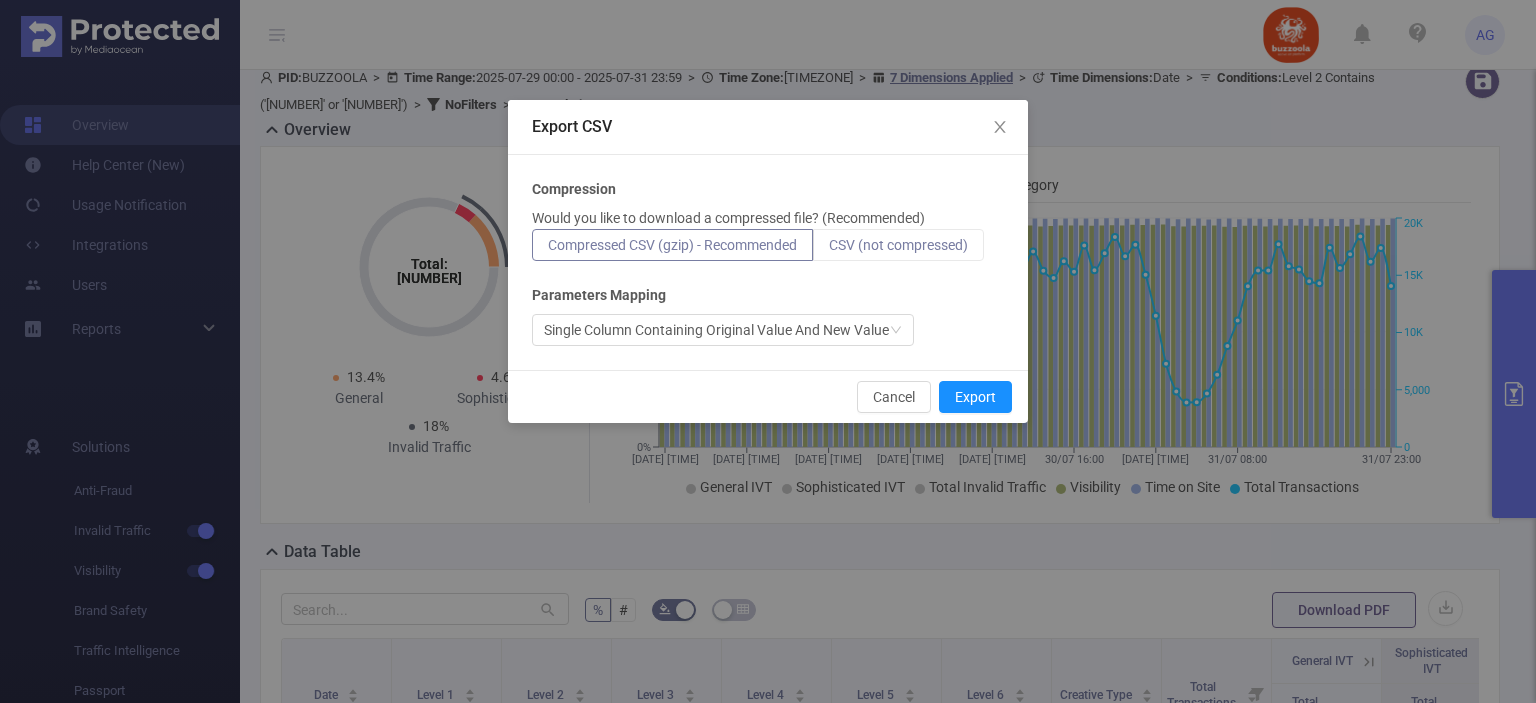 click on "CSV (not compressed)" at bounding box center [898, 245] 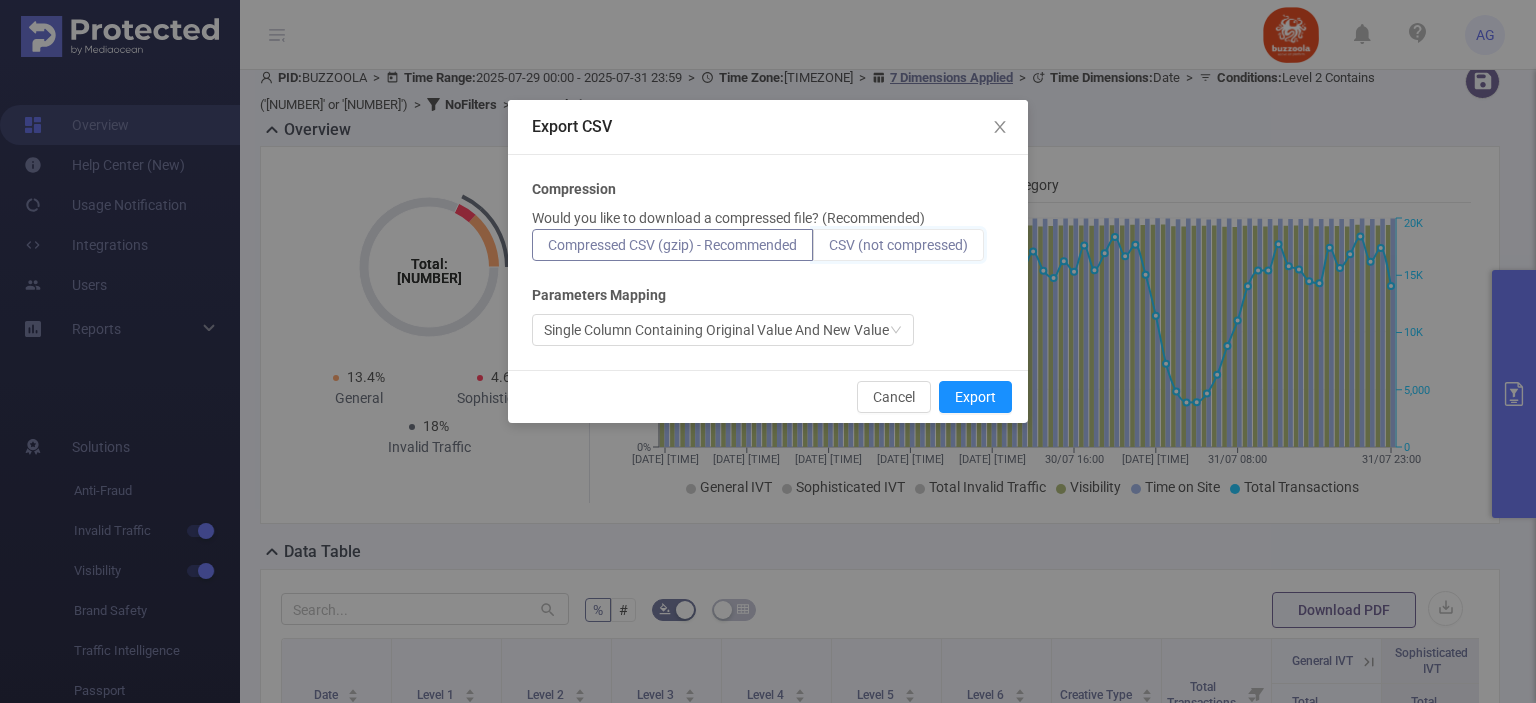 click on "CSV (not compressed)" at bounding box center [829, 250] 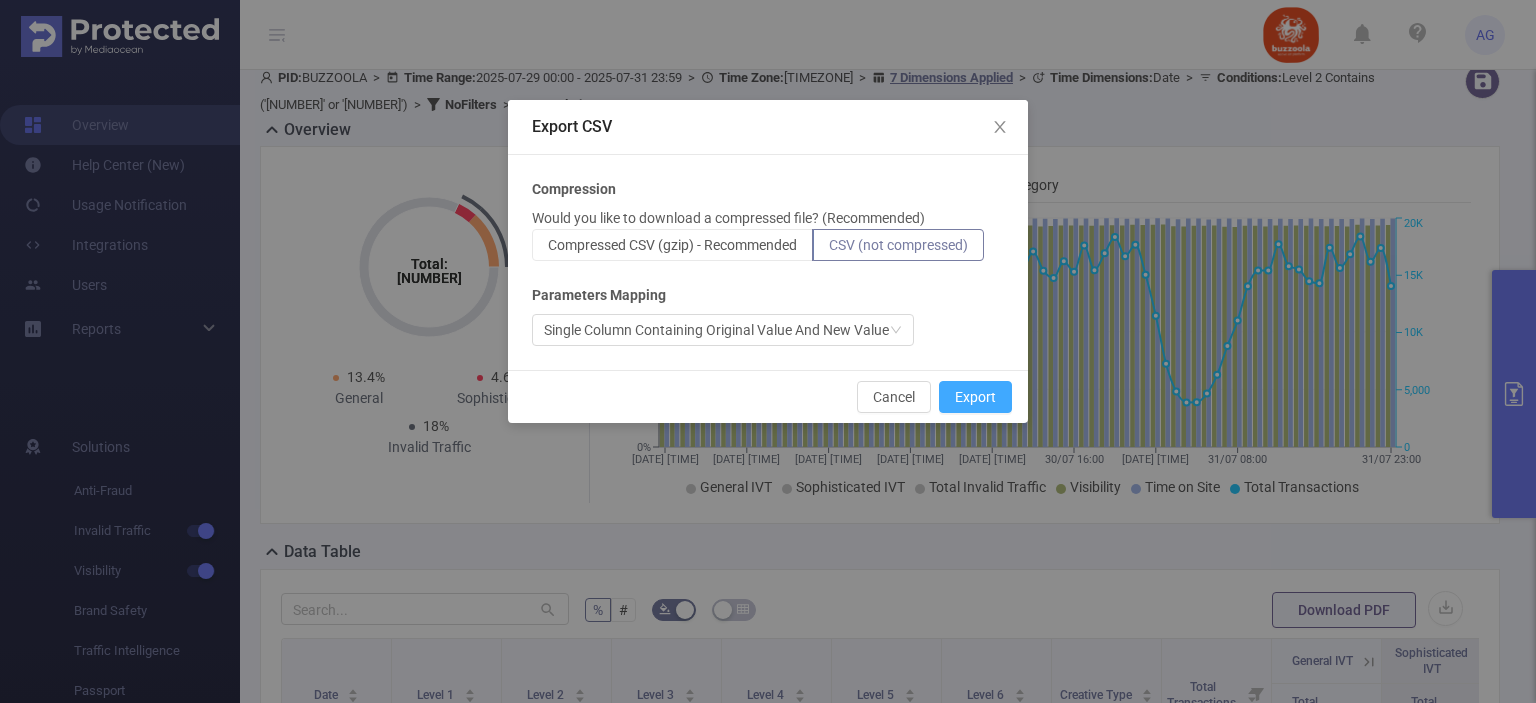 click on "Export" at bounding box center (975, 397) 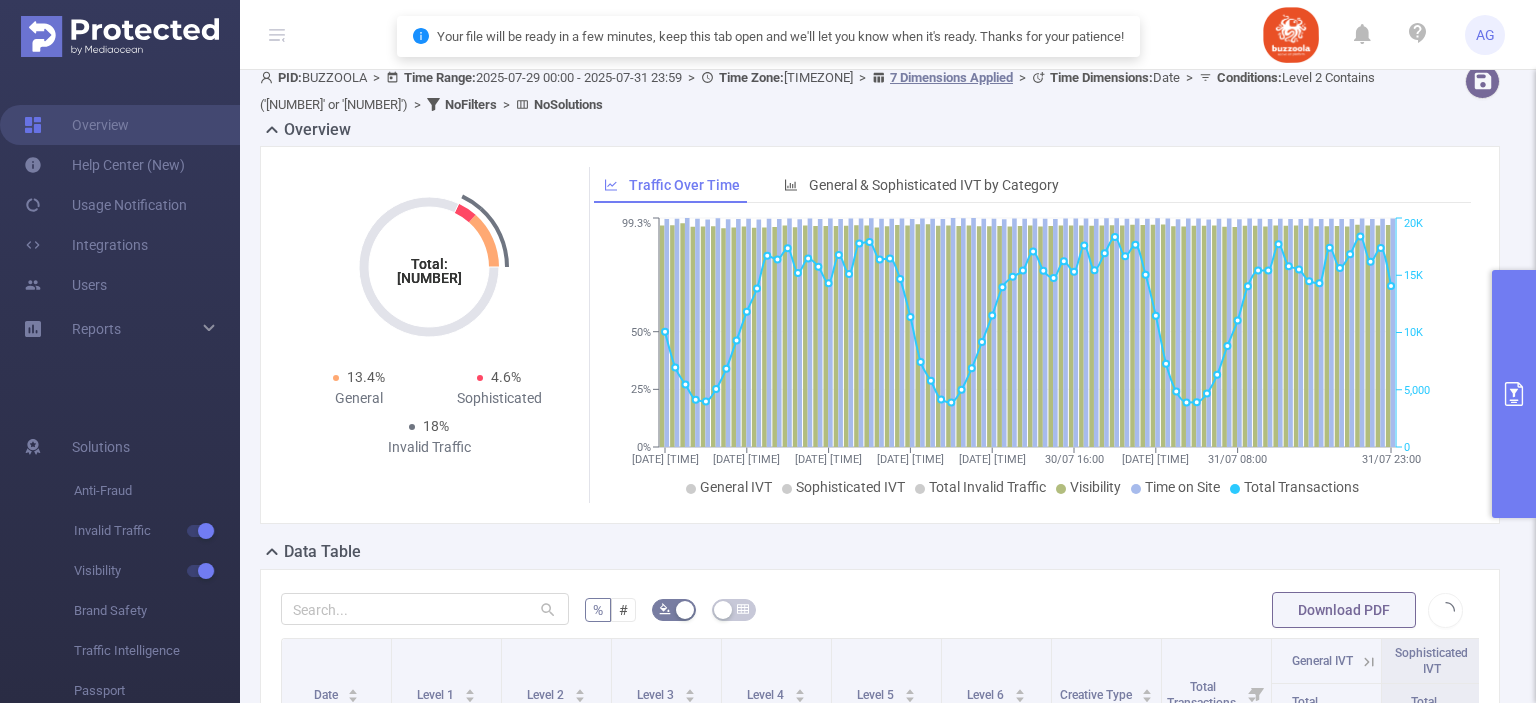 click 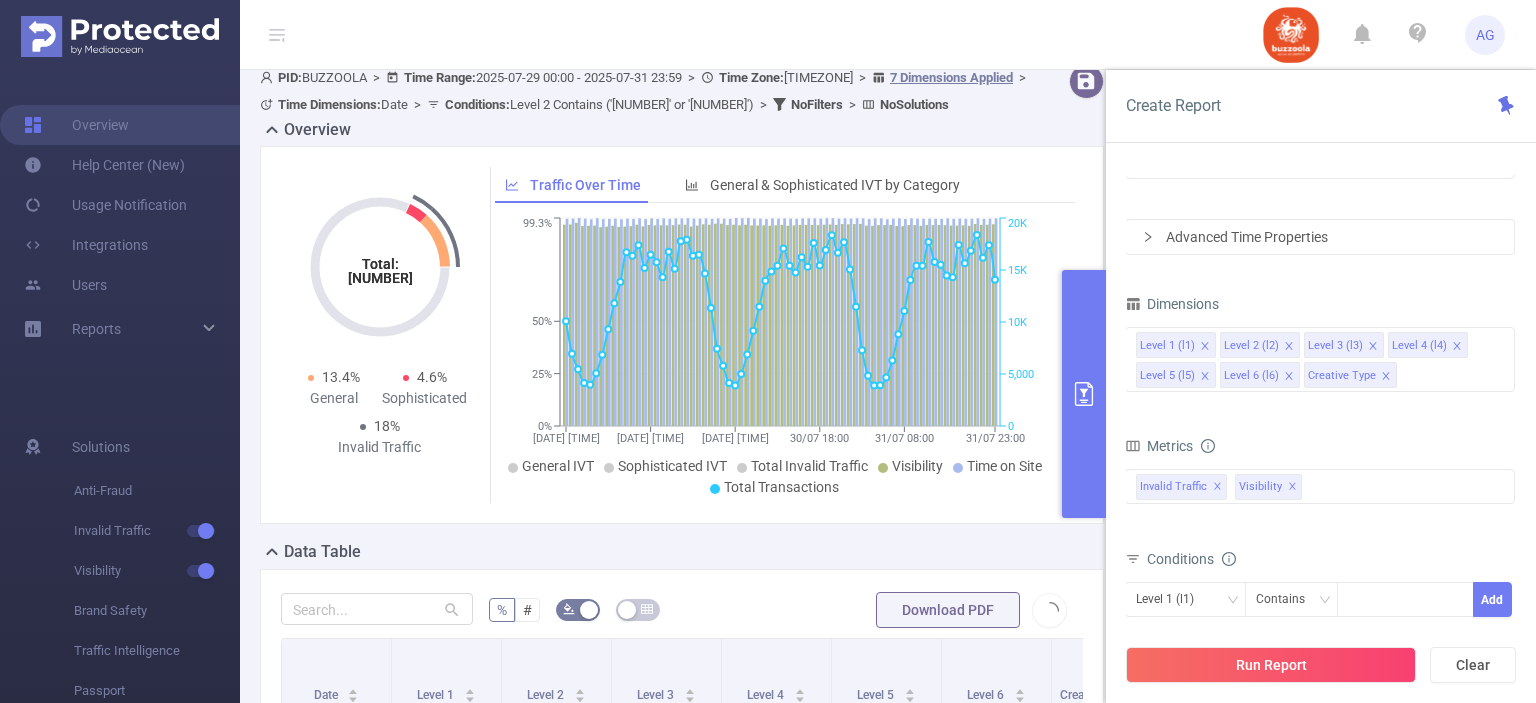 click on "Data Table" at bounding box center [690, 554] 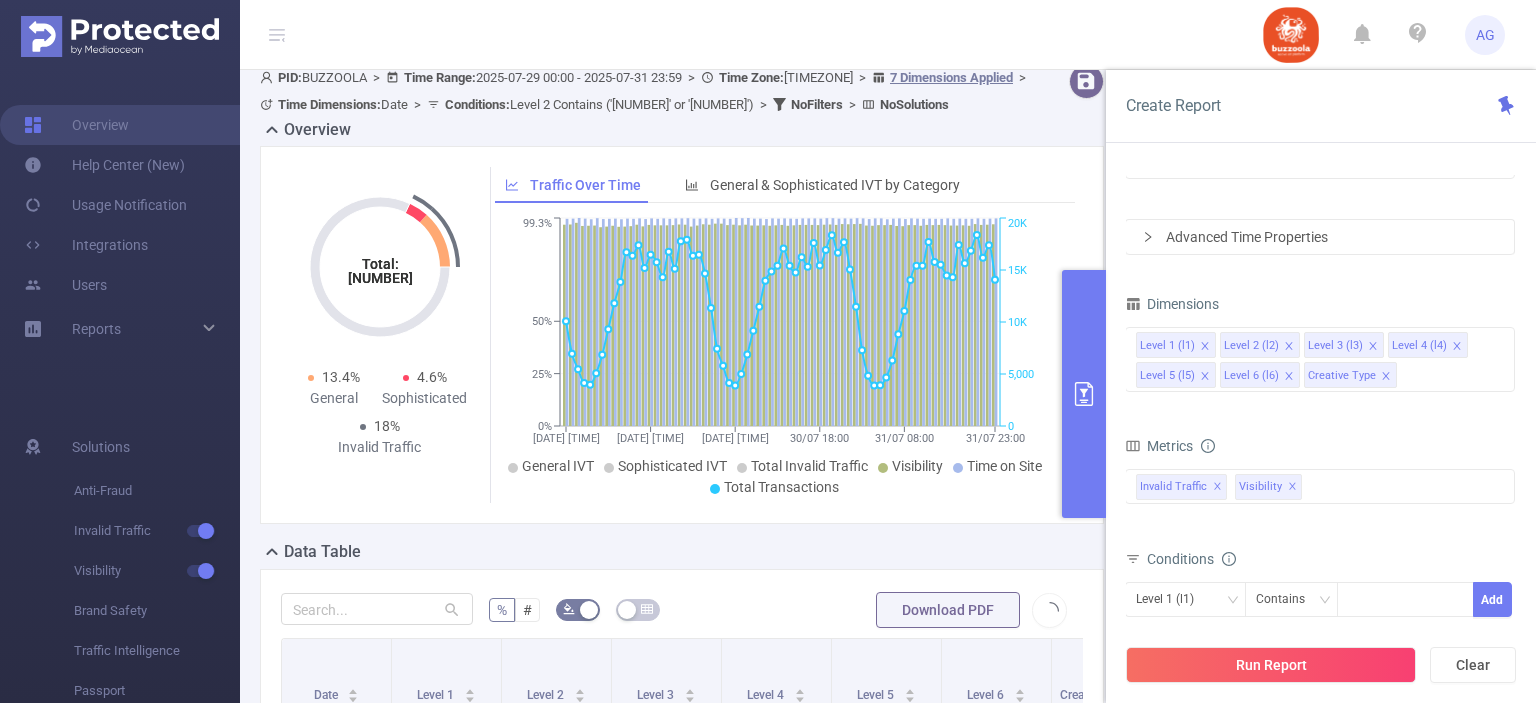 click at bounding box center (1084, 394) 